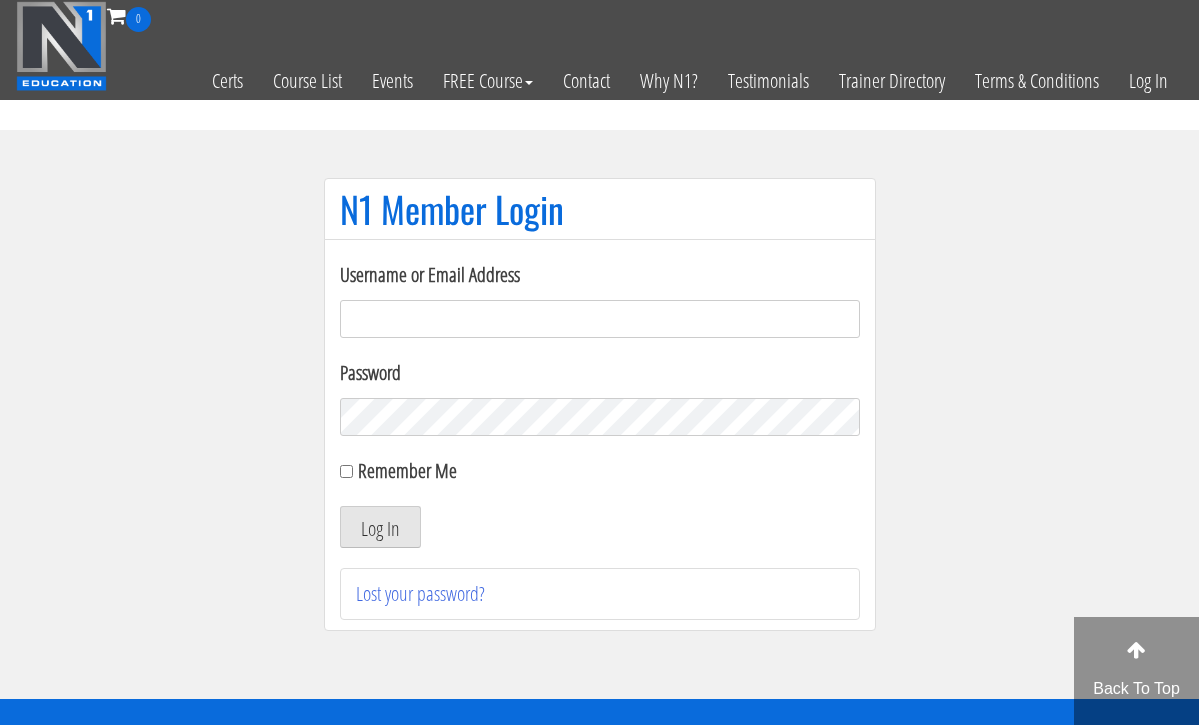 scroll, scrollTop: 0, scrollLeft: 0, axis: both 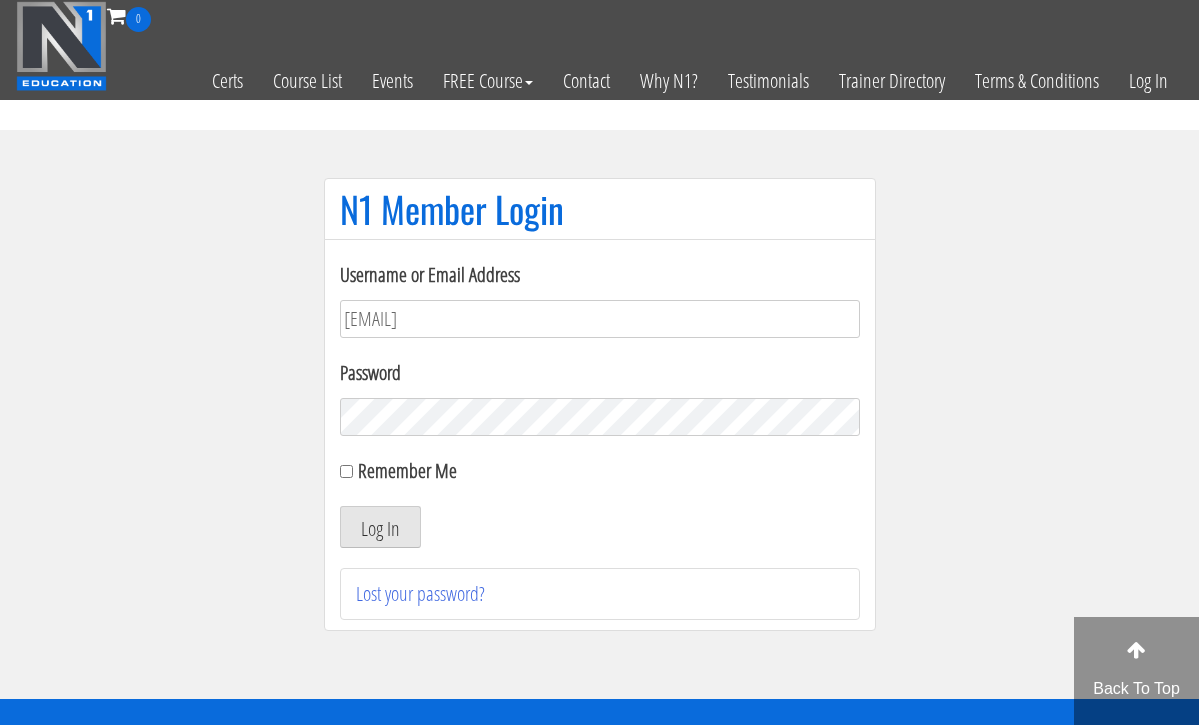 click on "Log In" at bounding box center [380, 527] 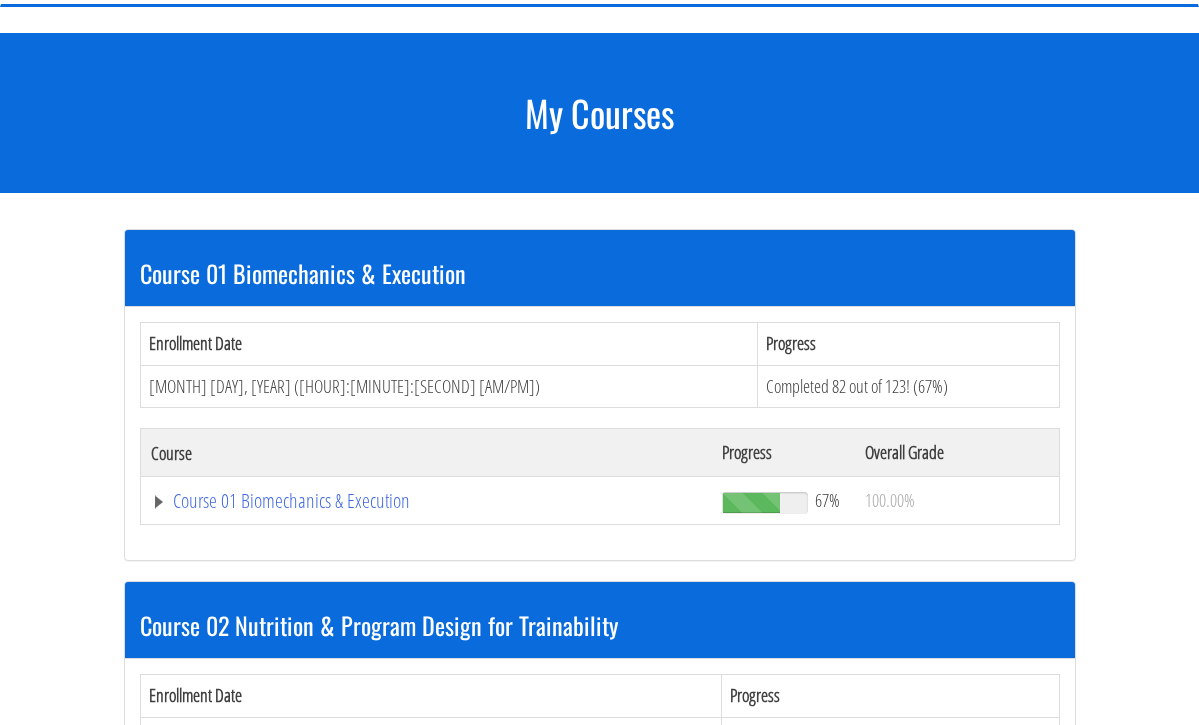 scroll, scrollTop: 195, scrollLeft: 0, axis: vertical 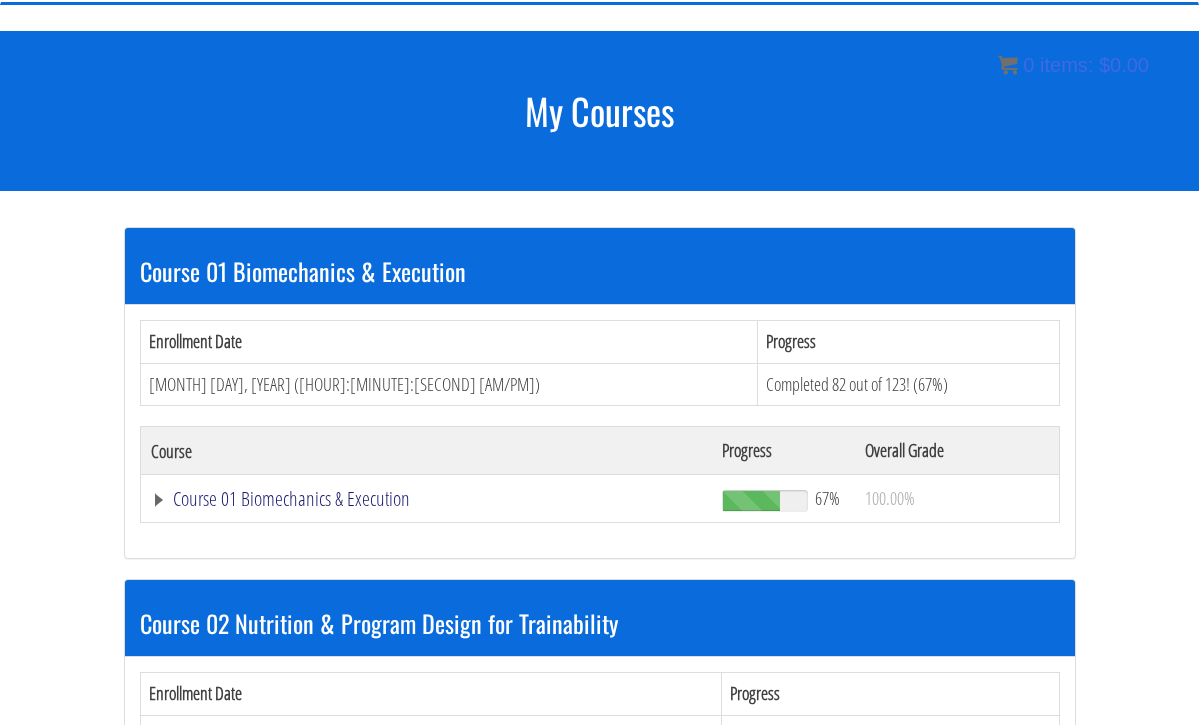 click on "Course 01 Biomechanics & Execution" at bounding box center [427, 499] 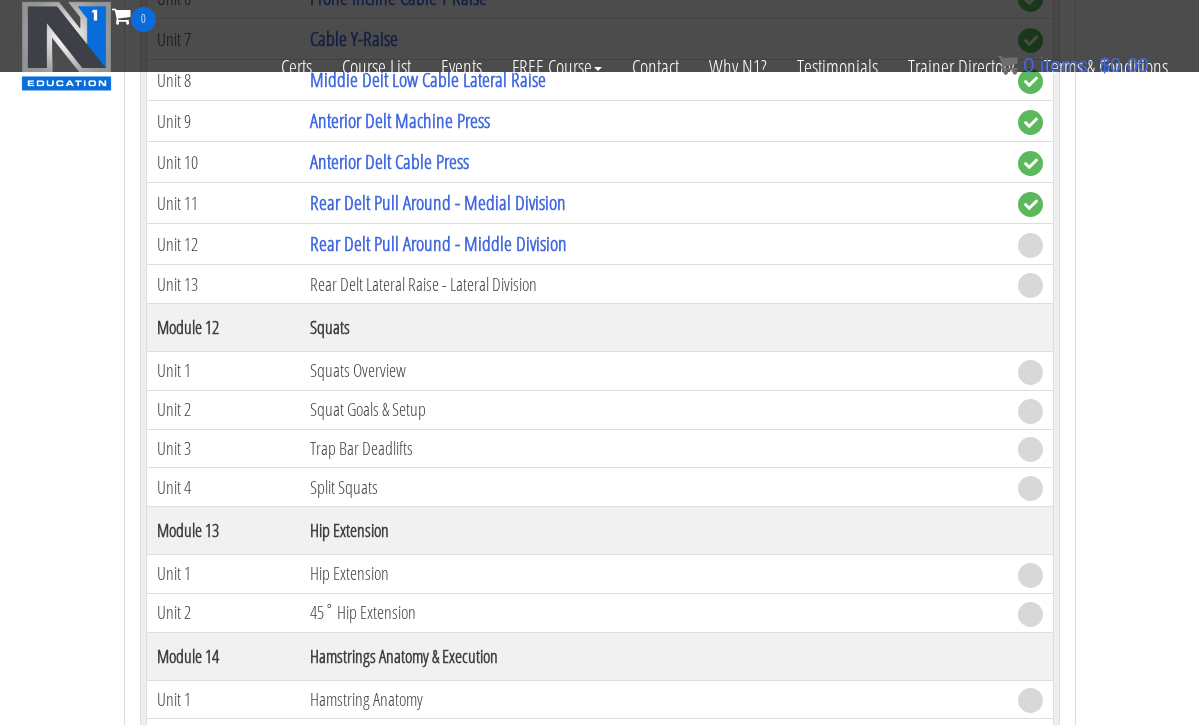 scroll, scrollTop: 4307, scrollLeft: 0, axis: vertical 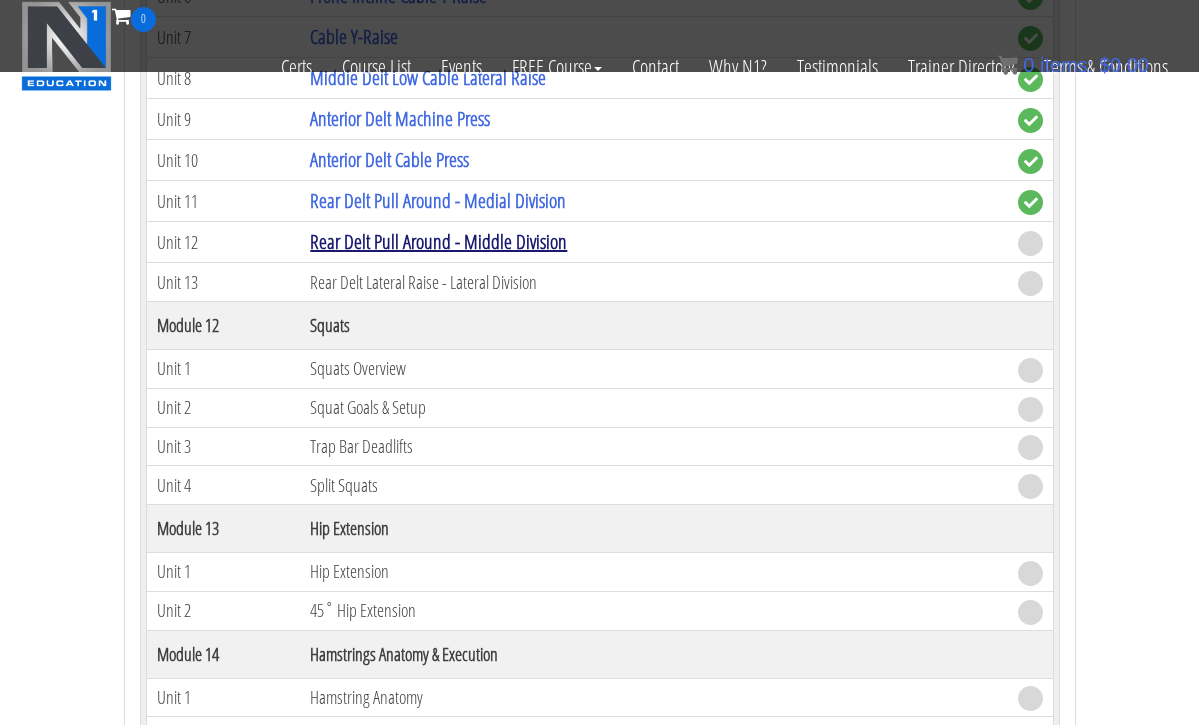 click on "Rear Delt Pull Around - Middle Division" at bounding box center (438, 241) 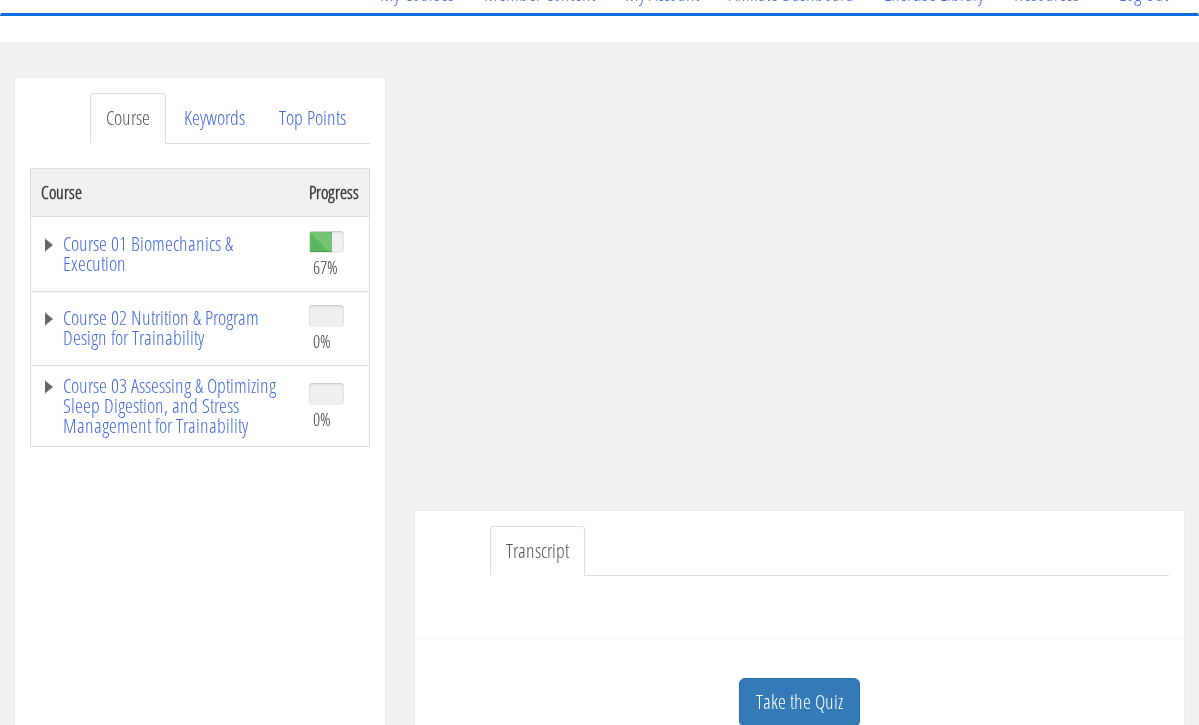 scroll, scrollTop: 203, scrollLeft: 0, axis: vertical 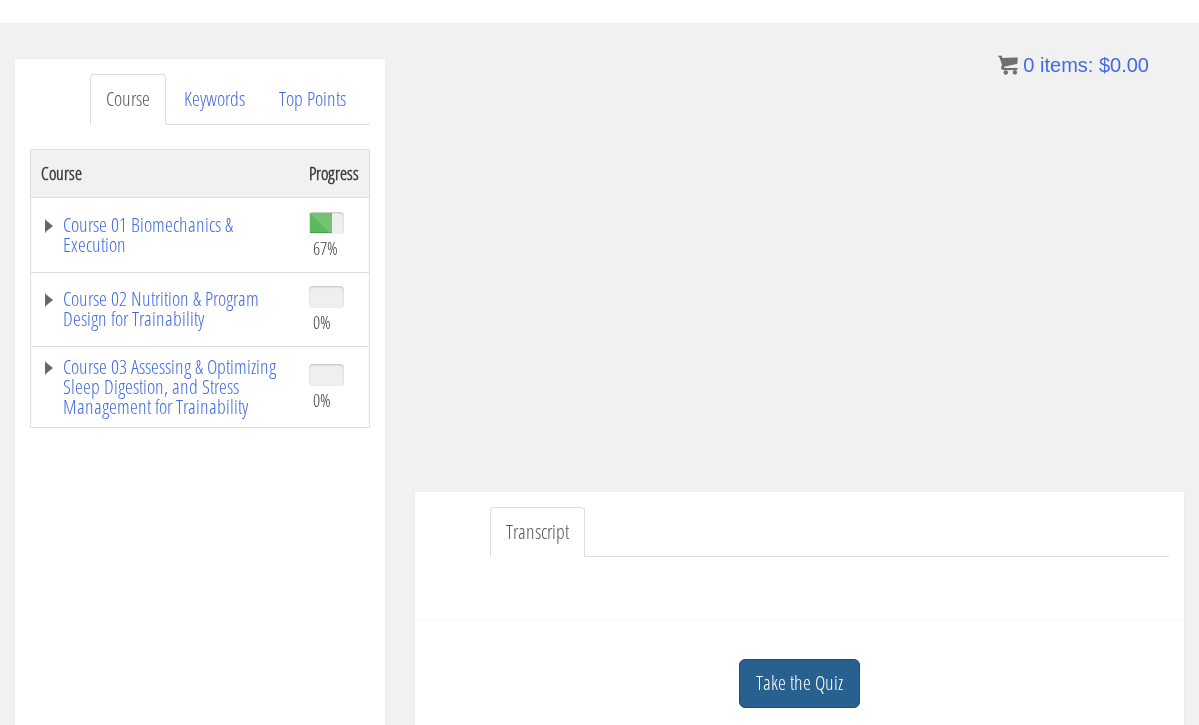 click on "Take the Quiz" at bounding box center (799, 683) 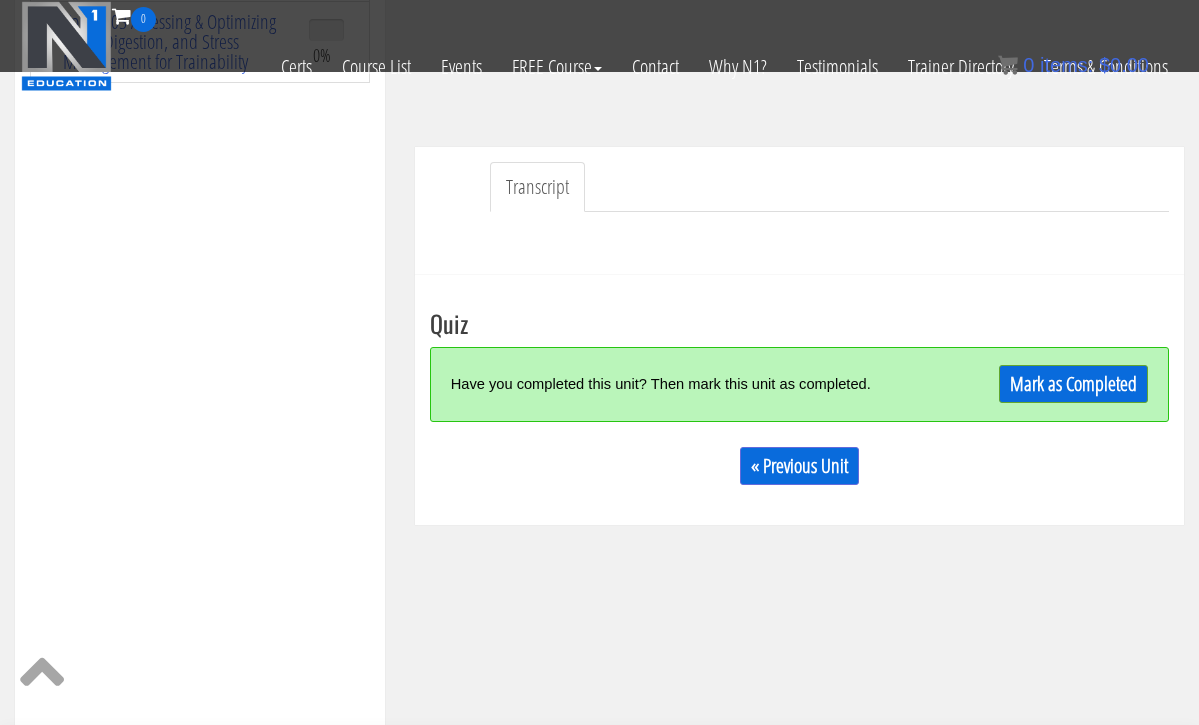 scroll, scrollTop: 426, scrollLeft: 0, axis: vertical 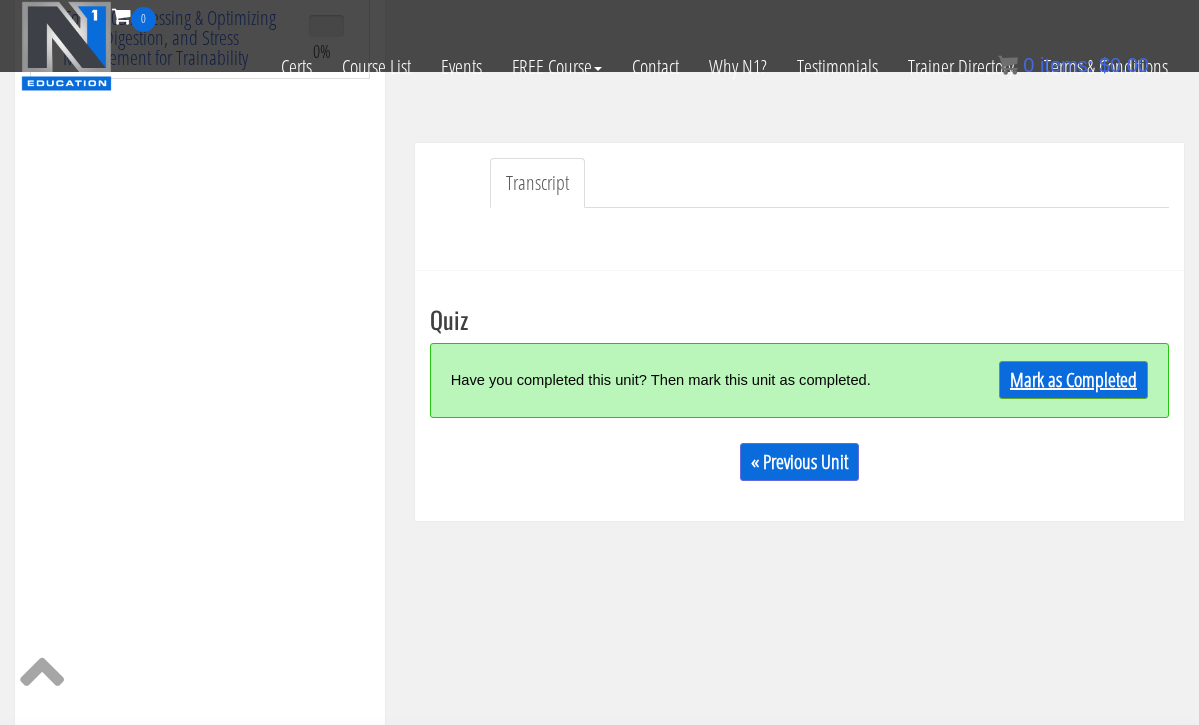 click on "Mark as Completed" at bounding box center [1073, 380] 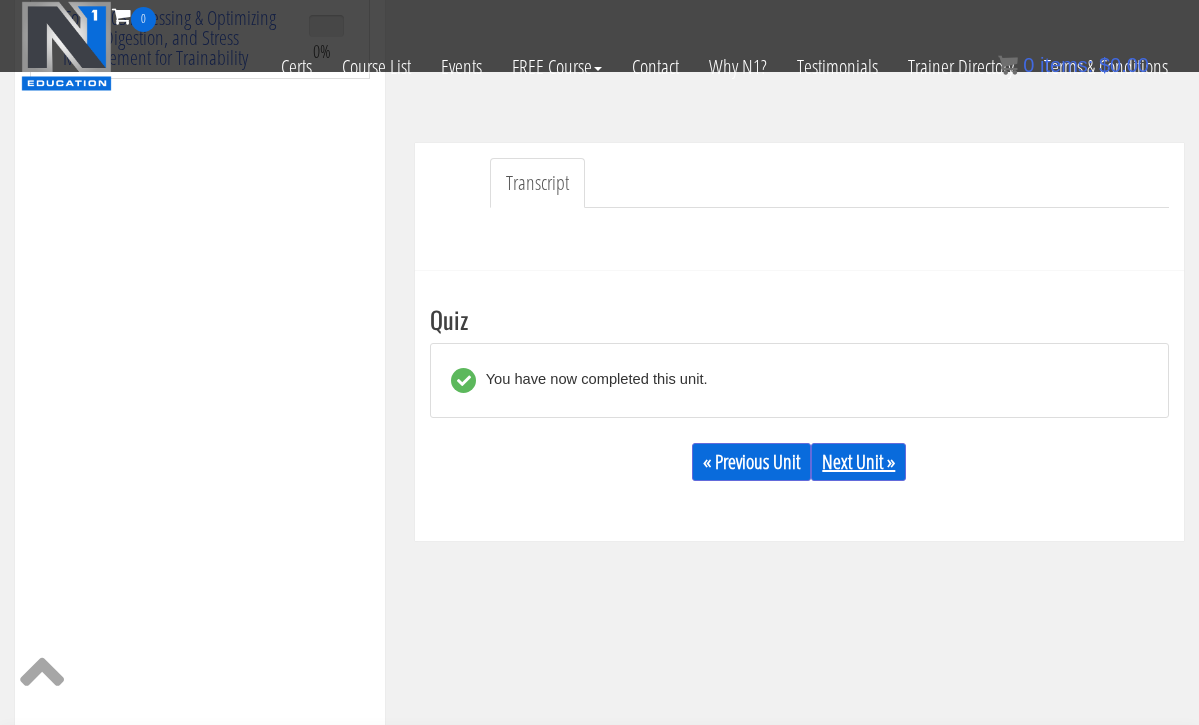 click on "Next Unit »" at bounding box center (858, 462) 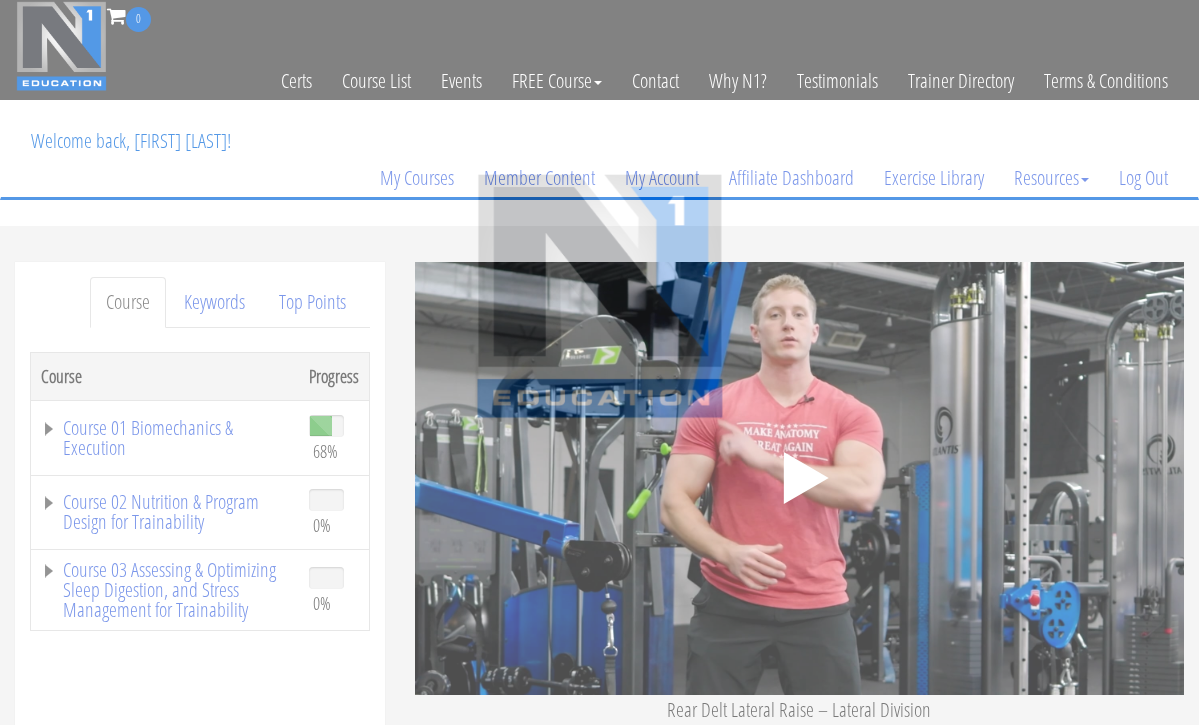 scroll, scrollTop: 0, scrollLeft: 0, axis: both 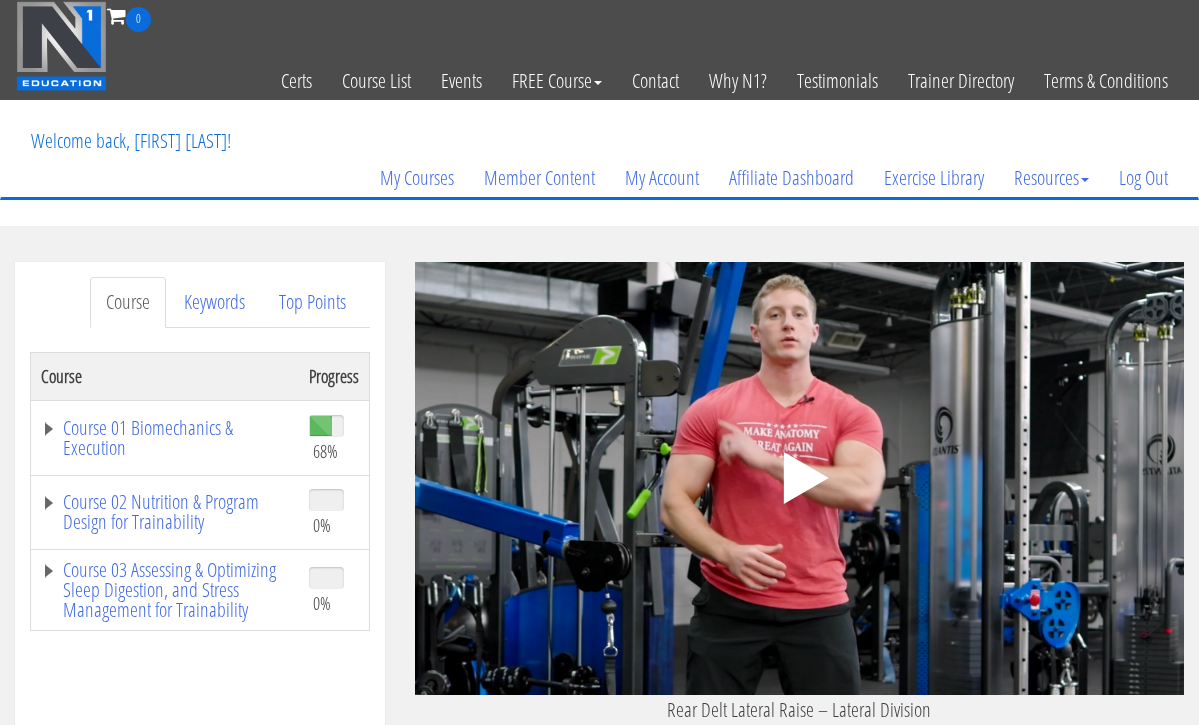 click 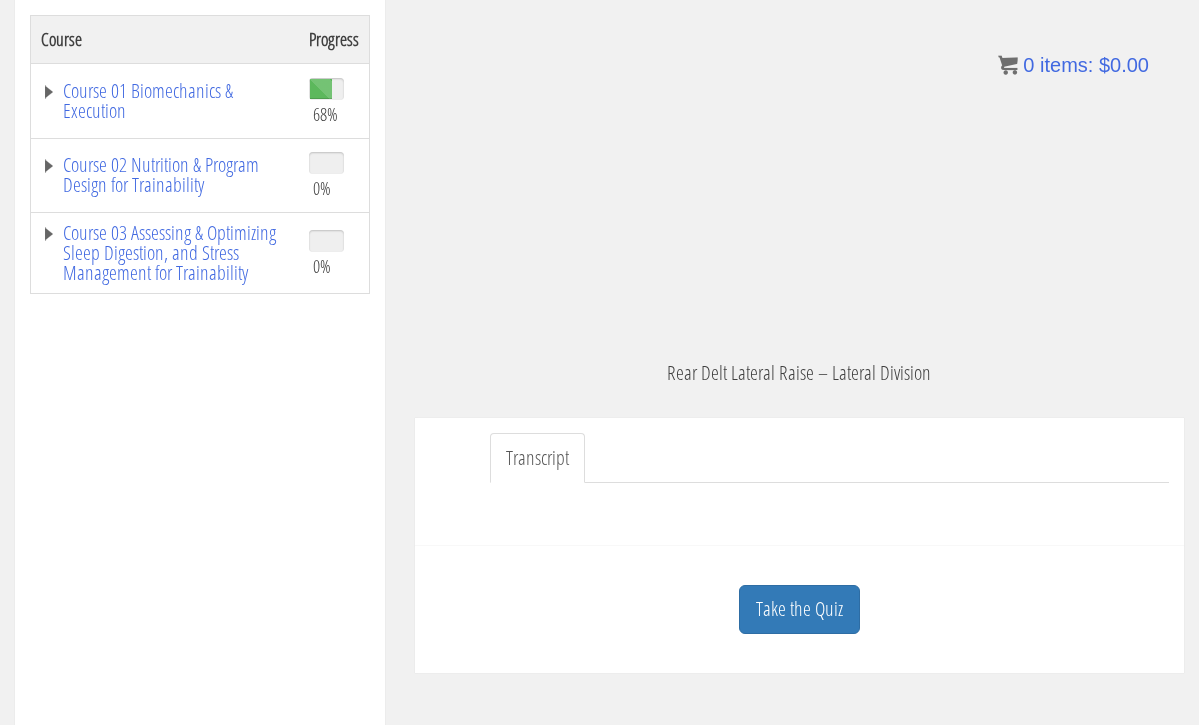 scroll, scrollTop: 341, scrollLeft: 0, axis: vertical 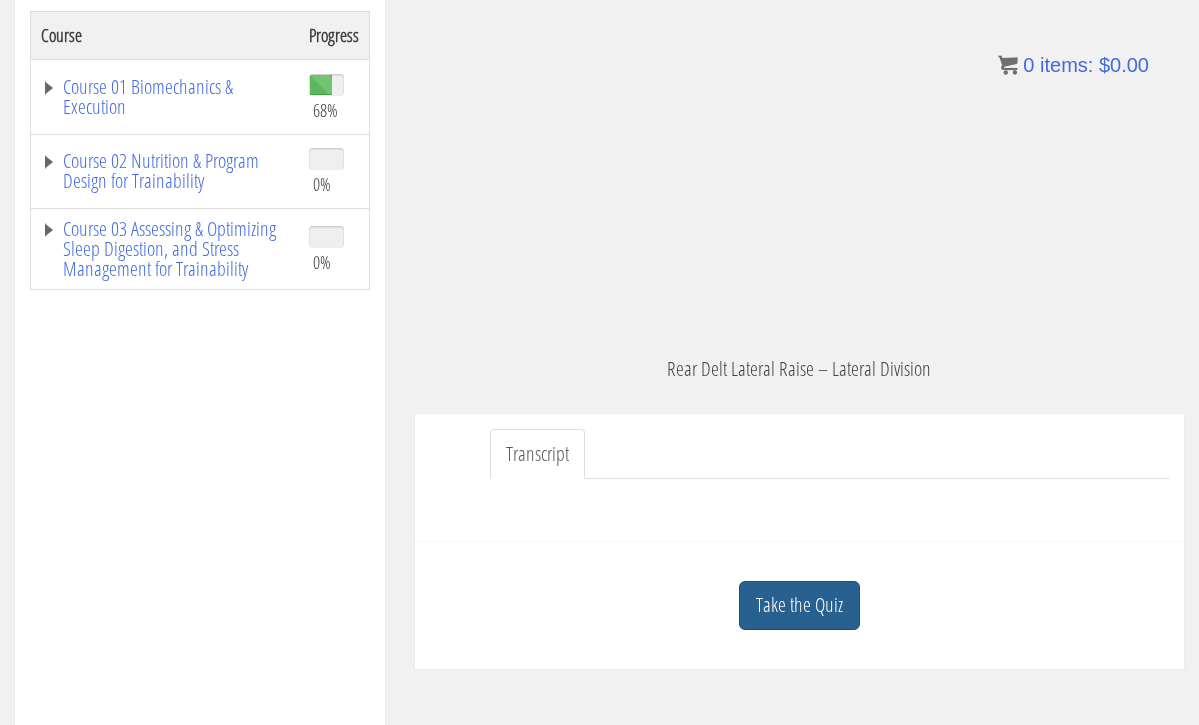 click on "Take the Quiz" at bounding box center [799, 605] 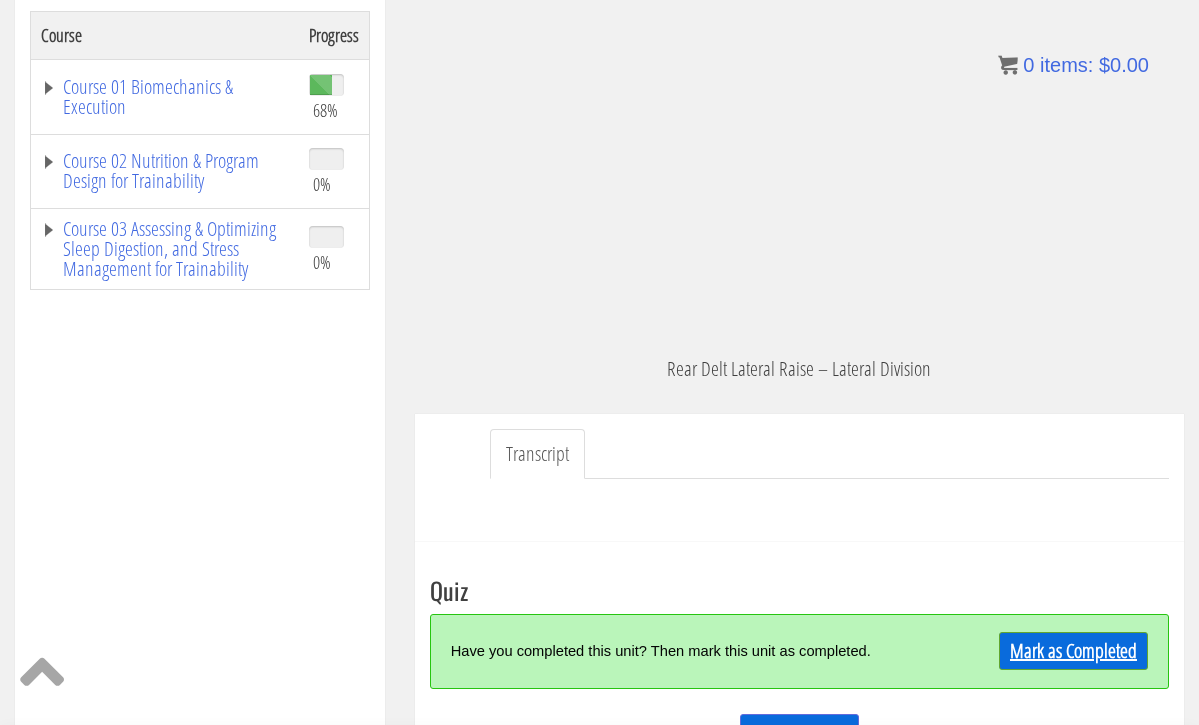 click on "Mark as Completed" at bounding box center (1073, 651) 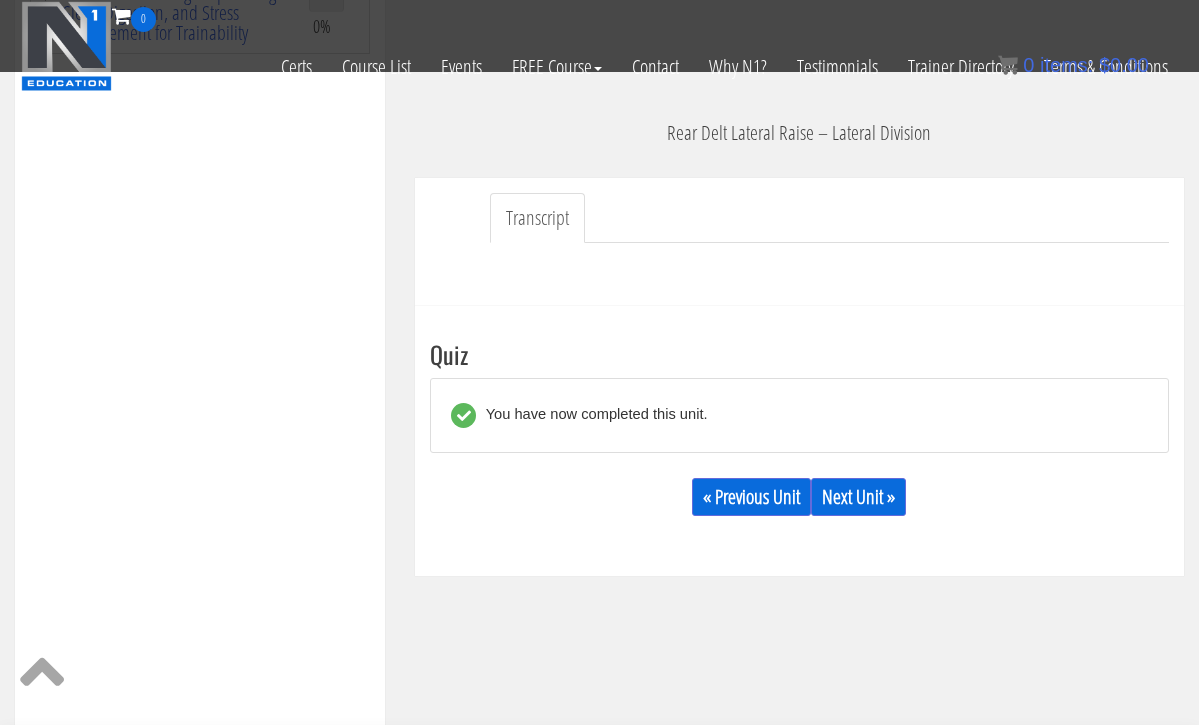 scroll, scrollTop: 460, scrollLeft: 0, axis: vertical 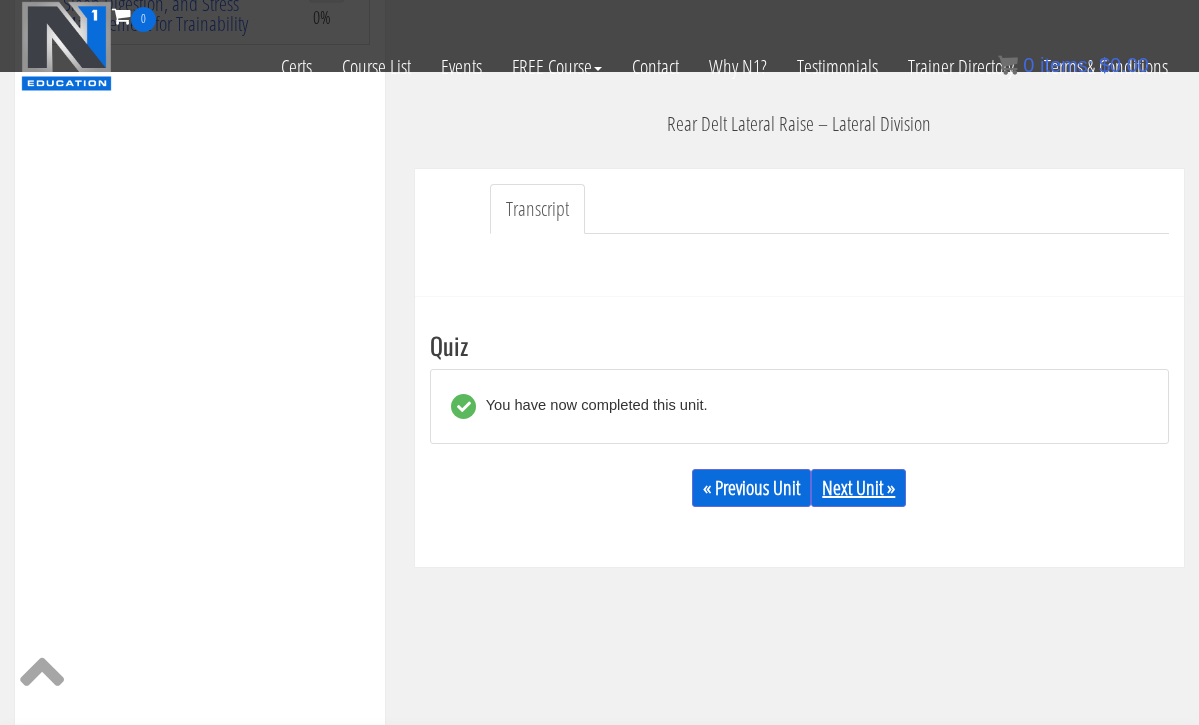 click on "Next Unit »" at bounding box center [858, 488] 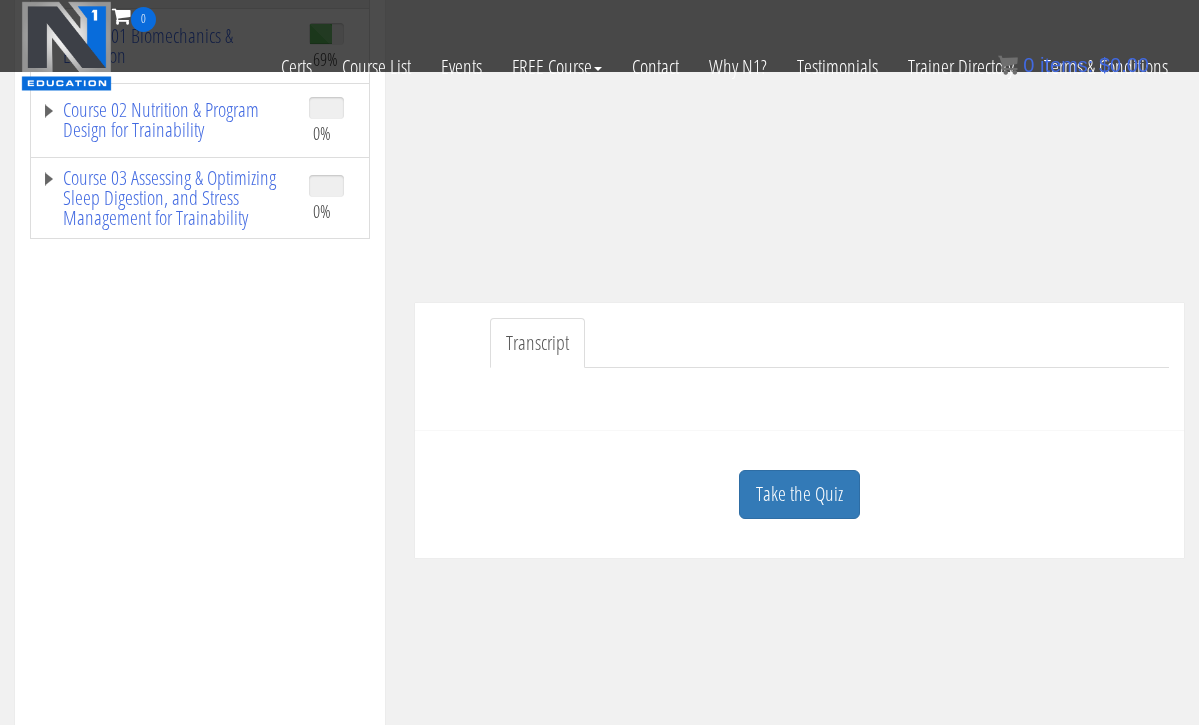 scroll, scrollTop: 358, scrollLeft: 0, axis: vertical 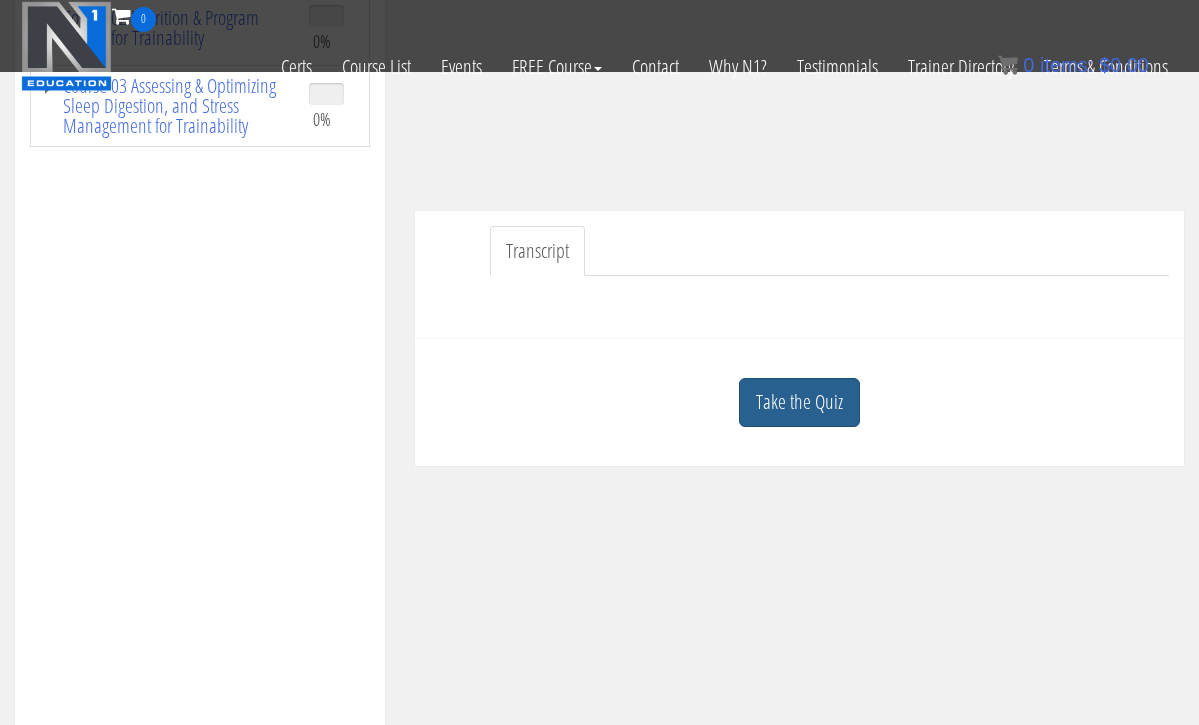 click on "Take the Quiz" at bounding box center [799, 402] 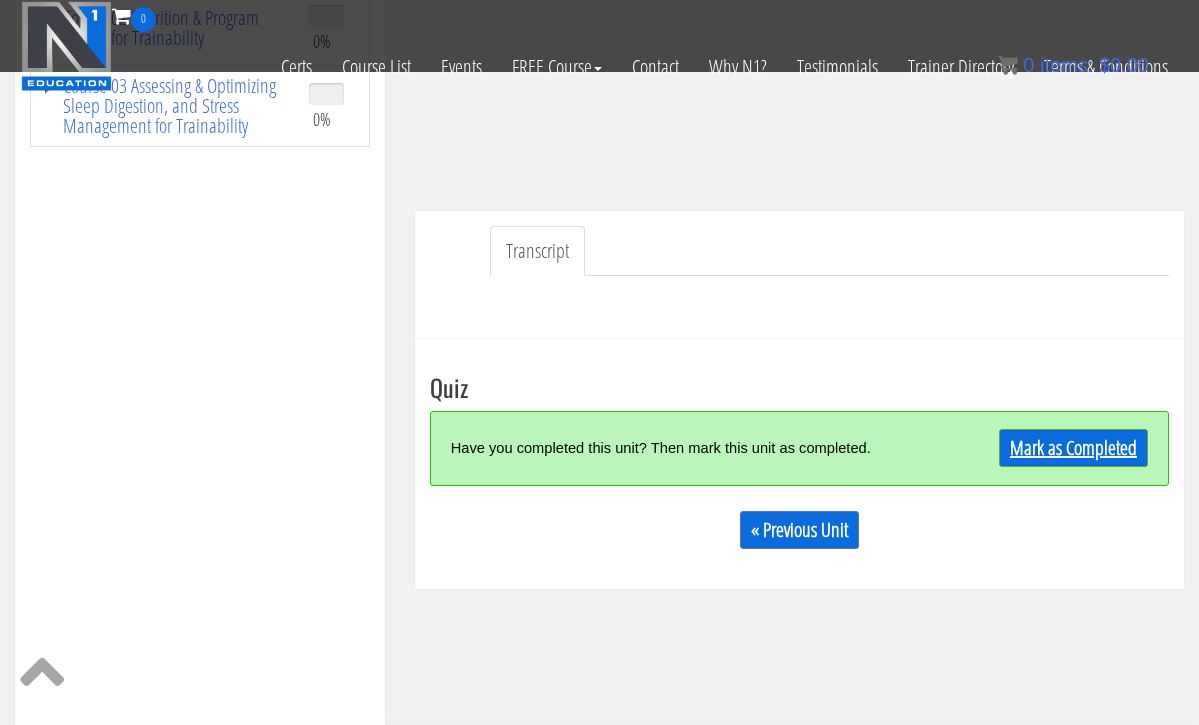 click on "Mark as Completed" at bounding box center (1073, 448) 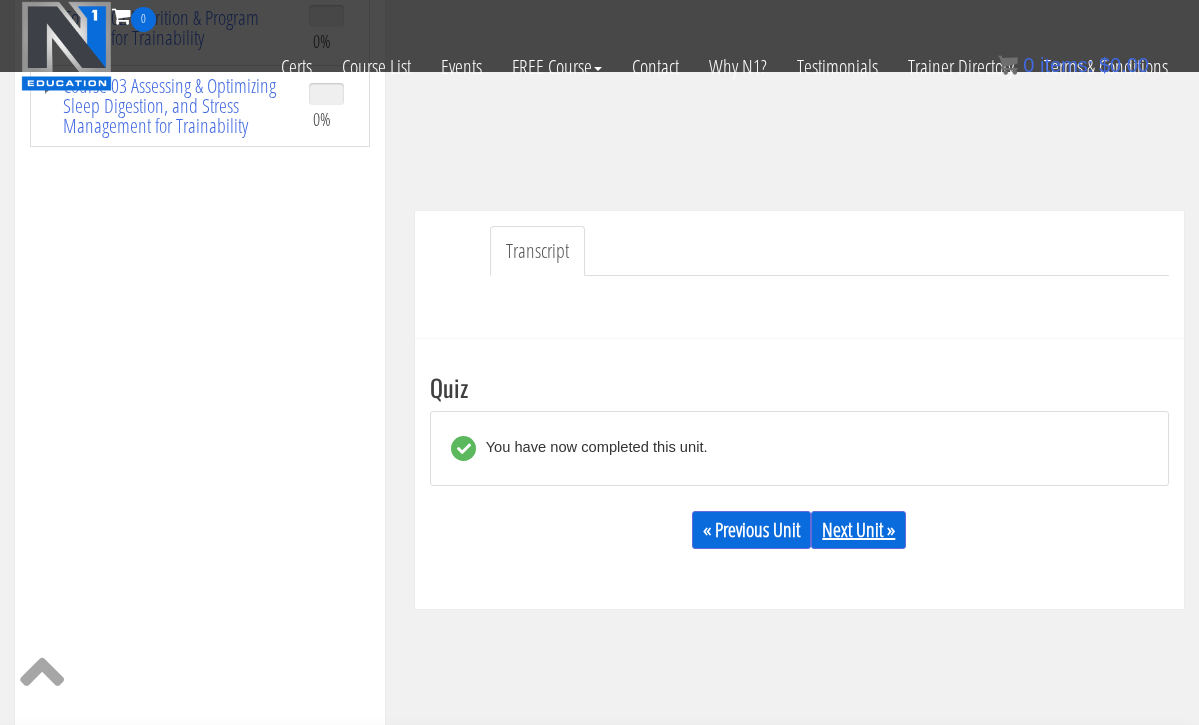 click on "Next Unit »" at bounding box center (858, 530) 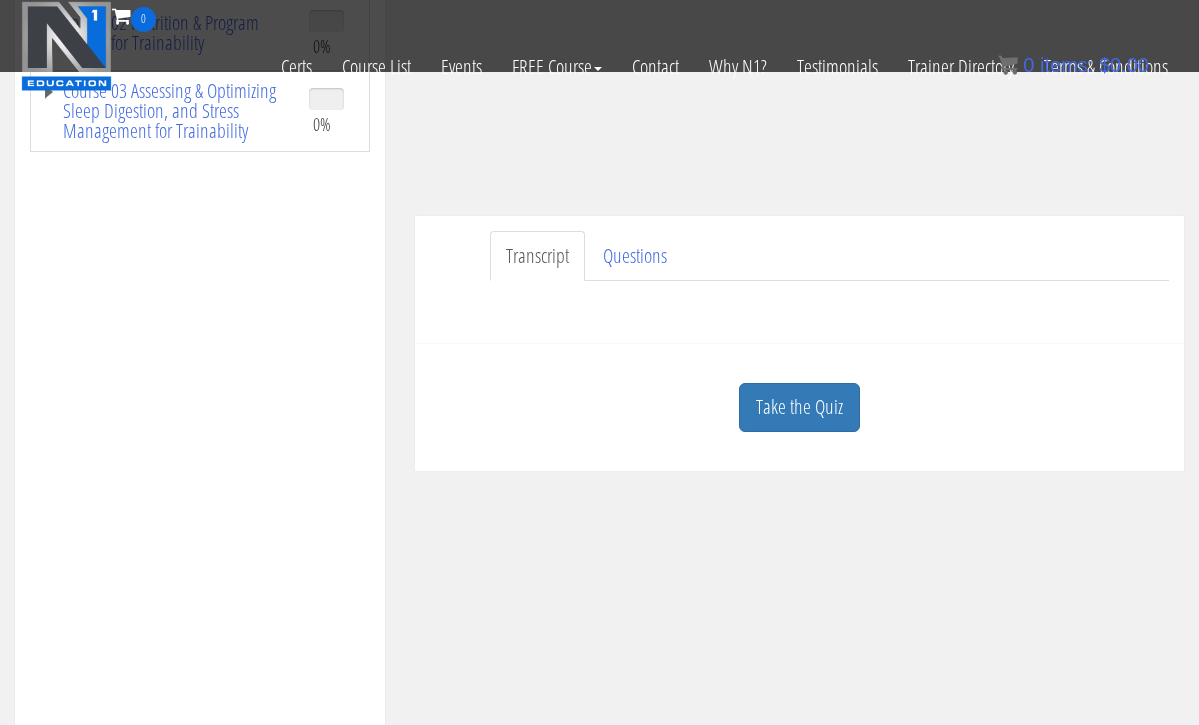 scroll, scrollTop: 369, scrollLeft: 0, axis: vertical 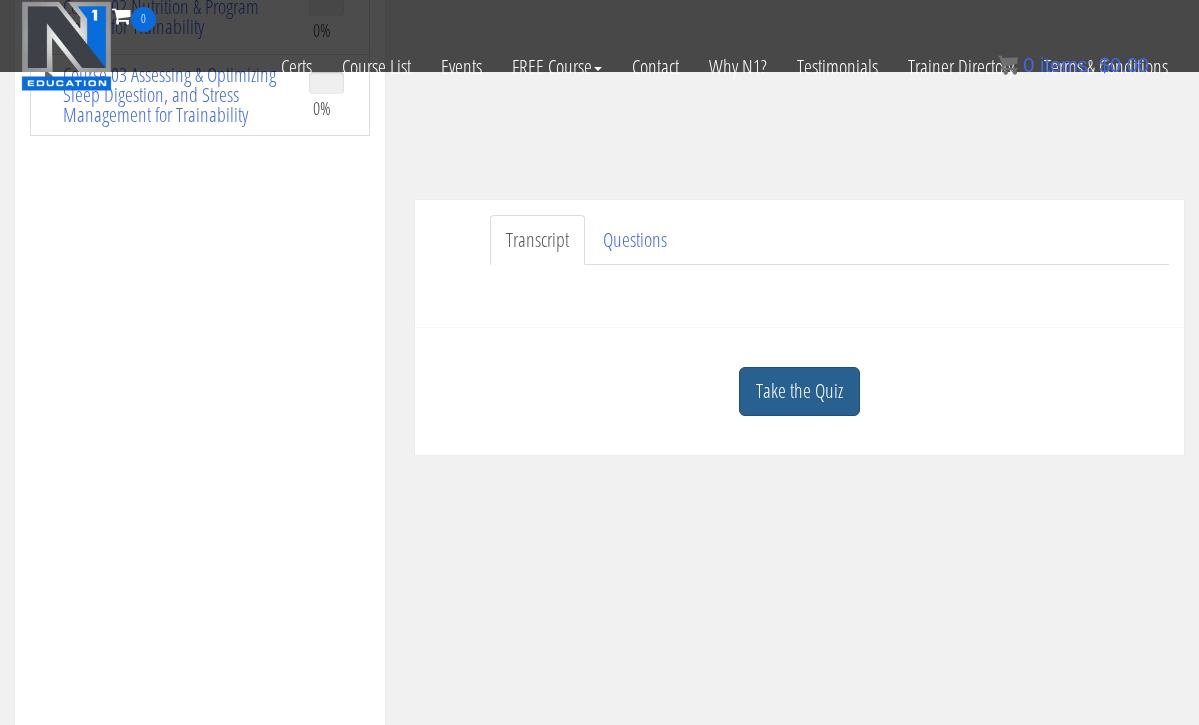 click on "Take the Quiz" at bounding box center [799, 391] 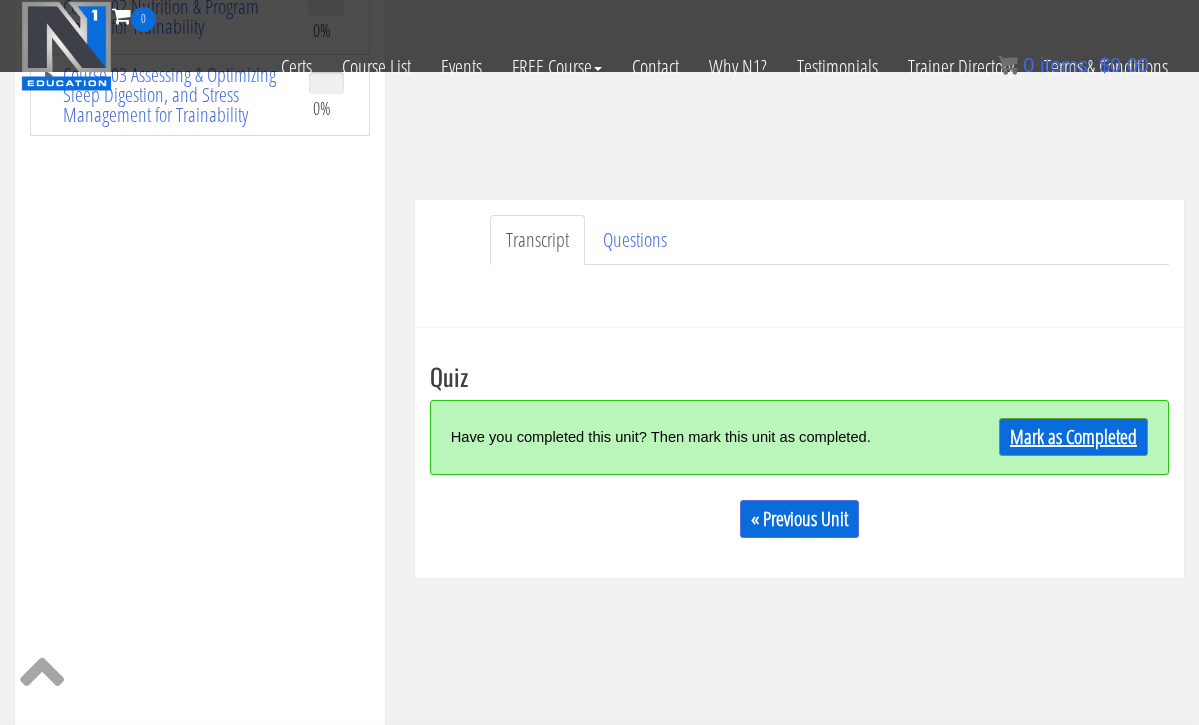 click on "Mark as Completed" at bounding box center [1073, 437] 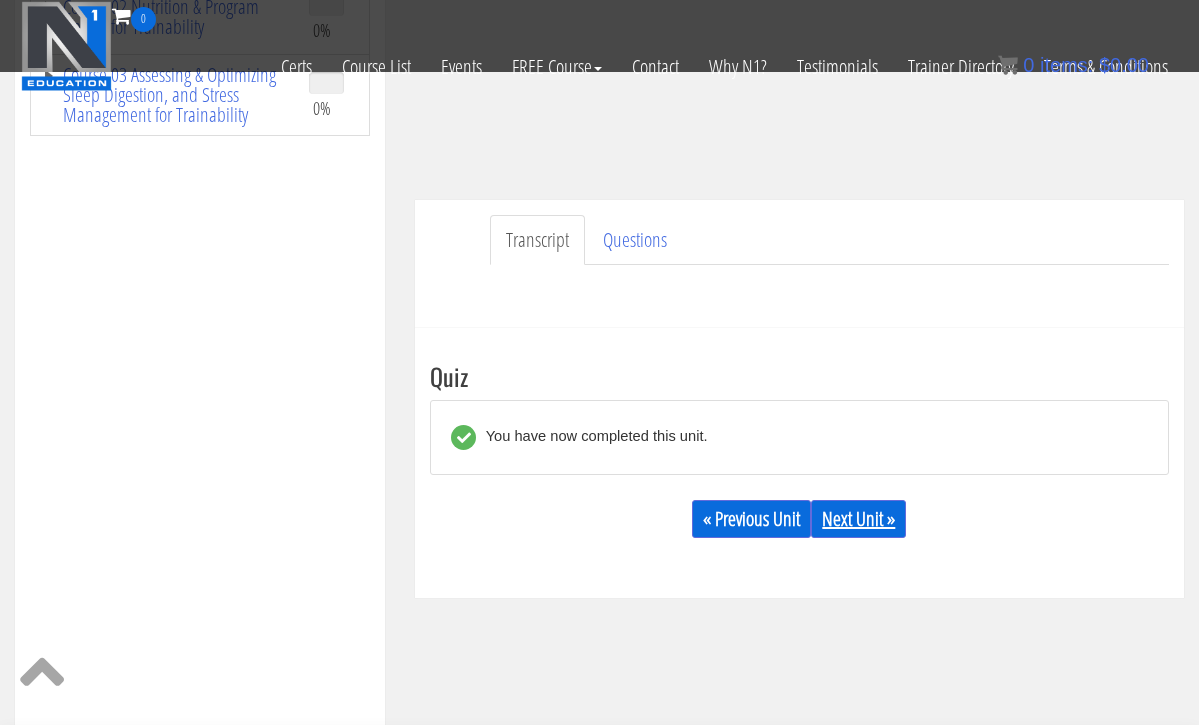 click on "Next Unit »" at bounding box center [858, 519] 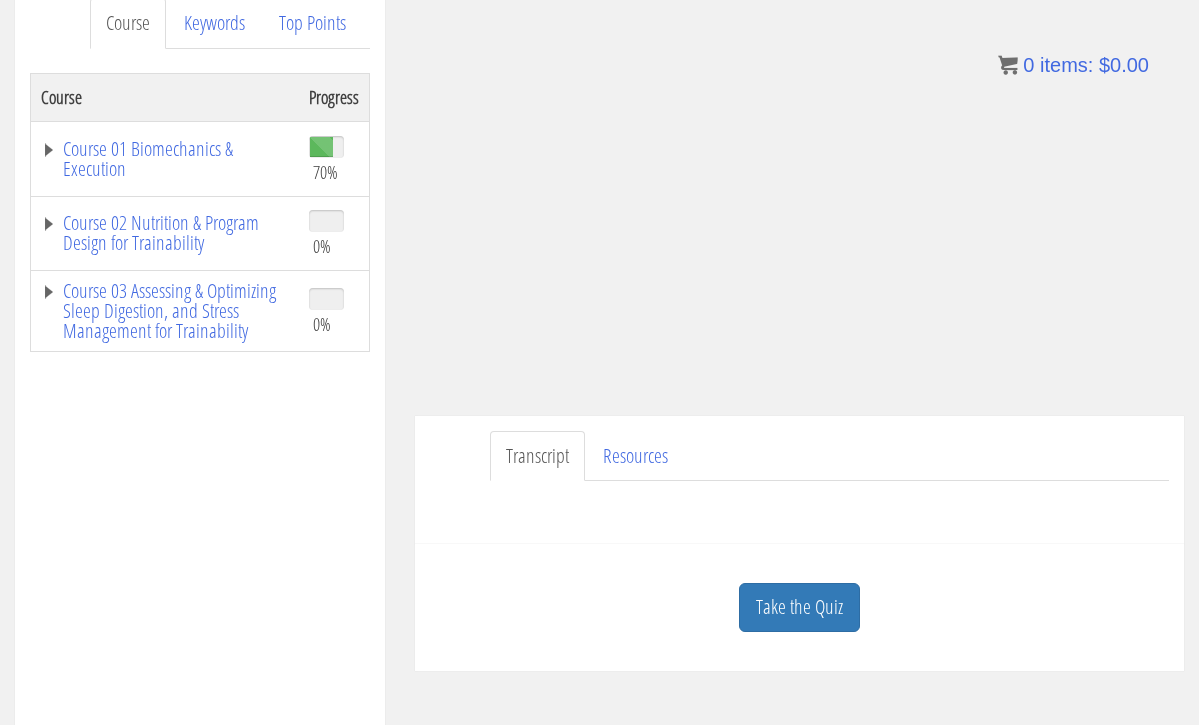 scroll, scrollTop: 277, scrollLeft: 0, axis: vertical 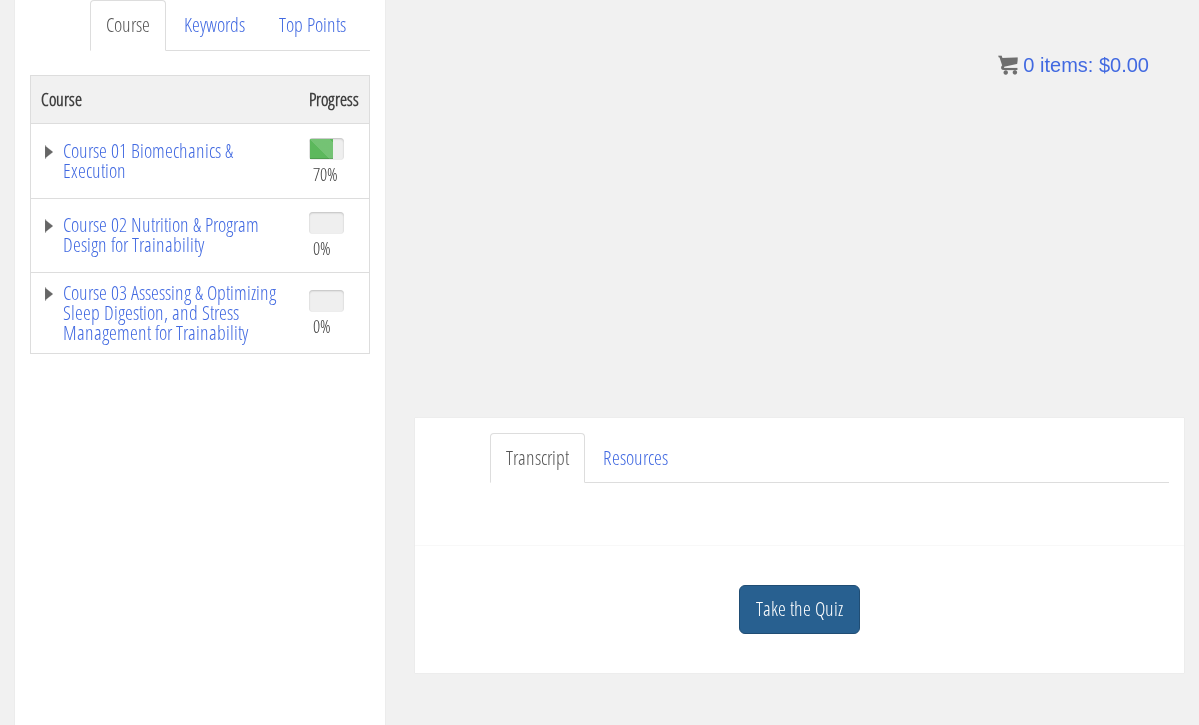 click on "Take the Quiz" at bounding box center [799, 609] 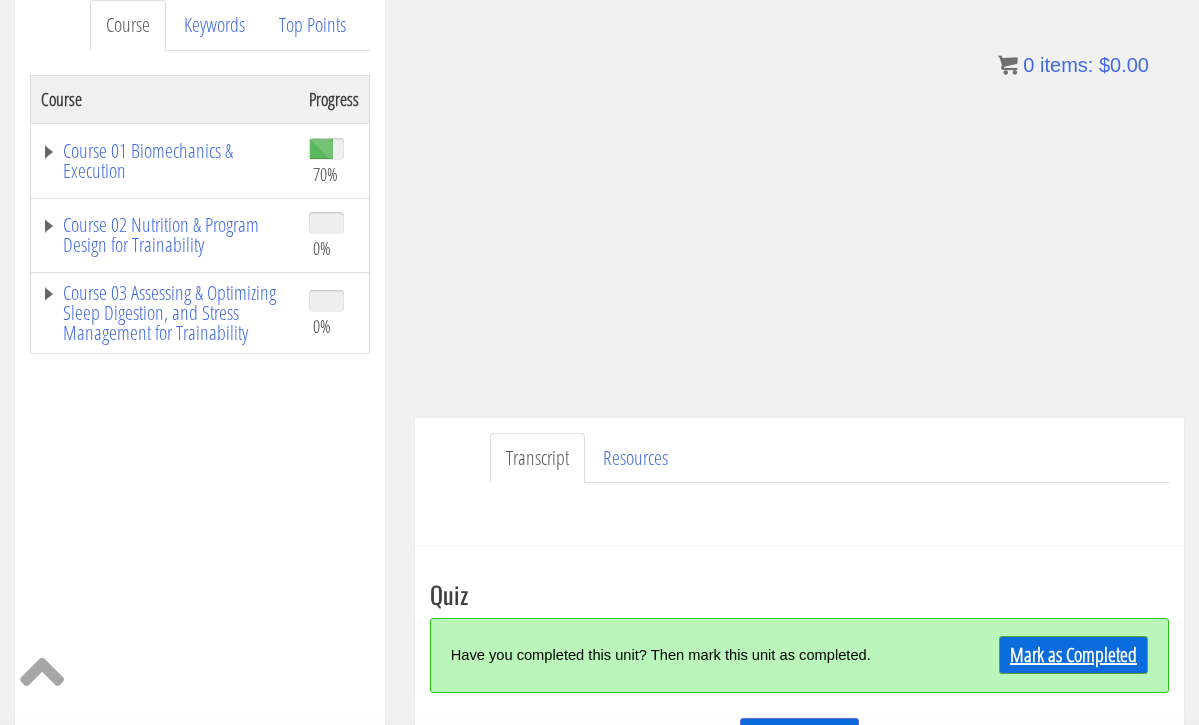 click on "Mark as Completed" at bounding box center [1073, 655] 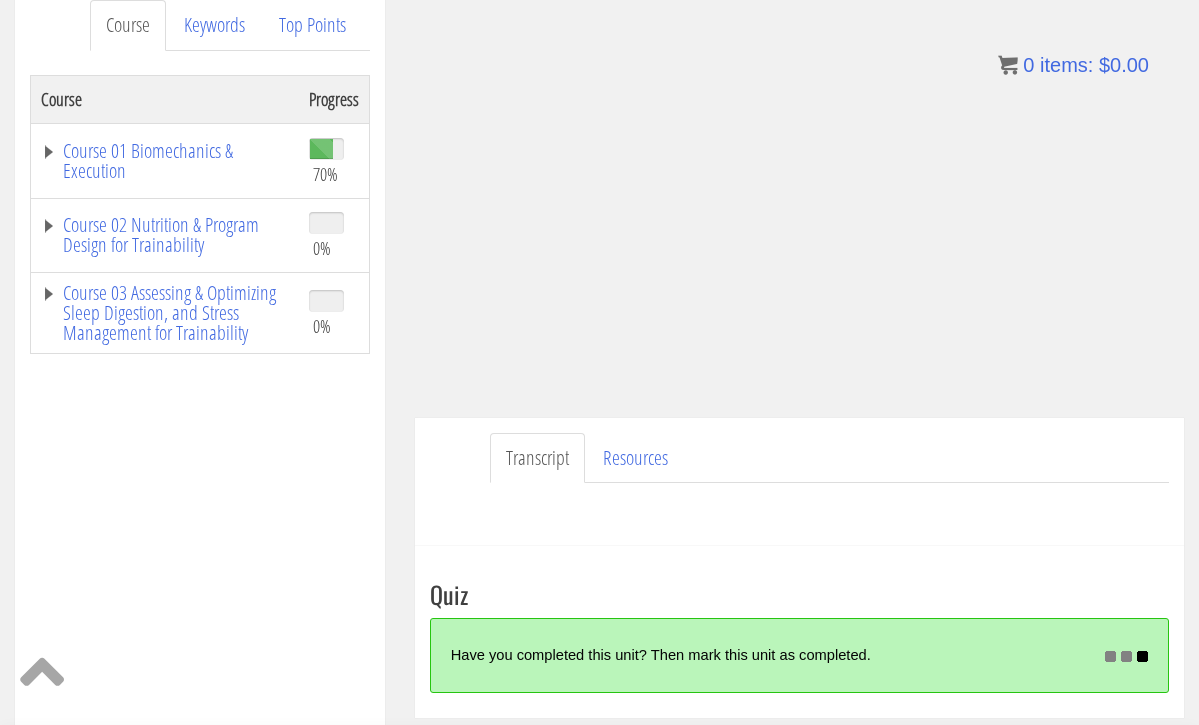 click on "Have you completed this unit? Then mark this unit as completed." at bounding box center [767, 655] 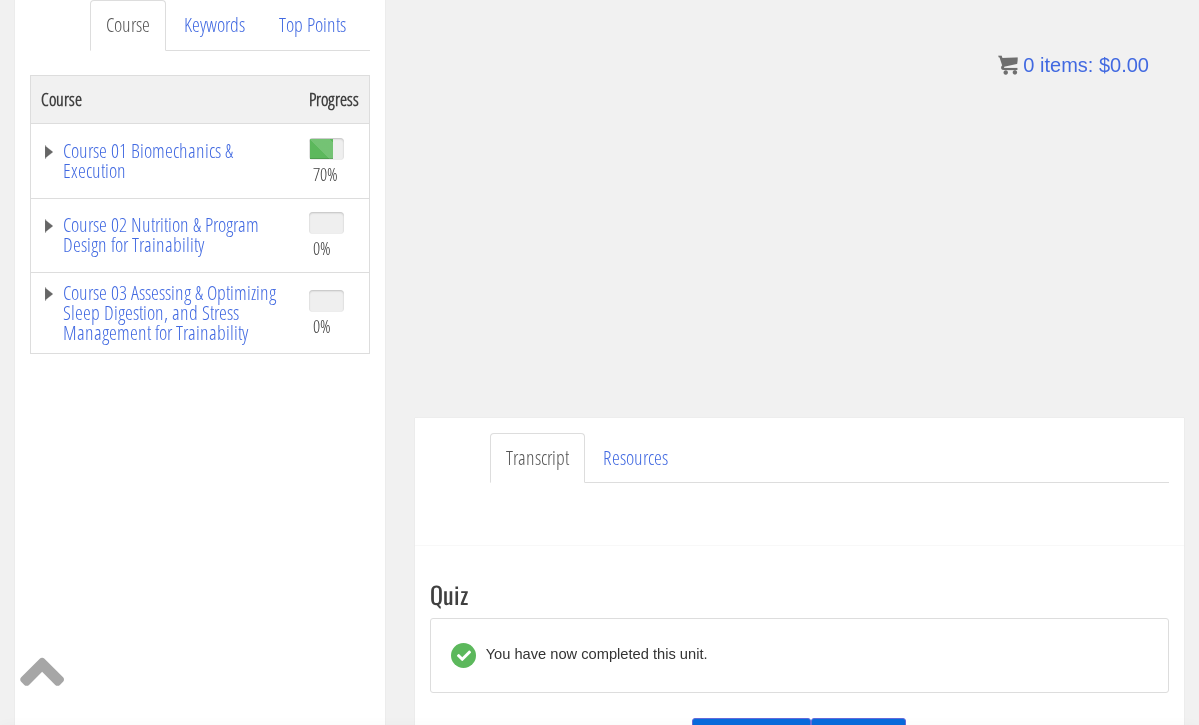 click at bounding box center (799, 507) 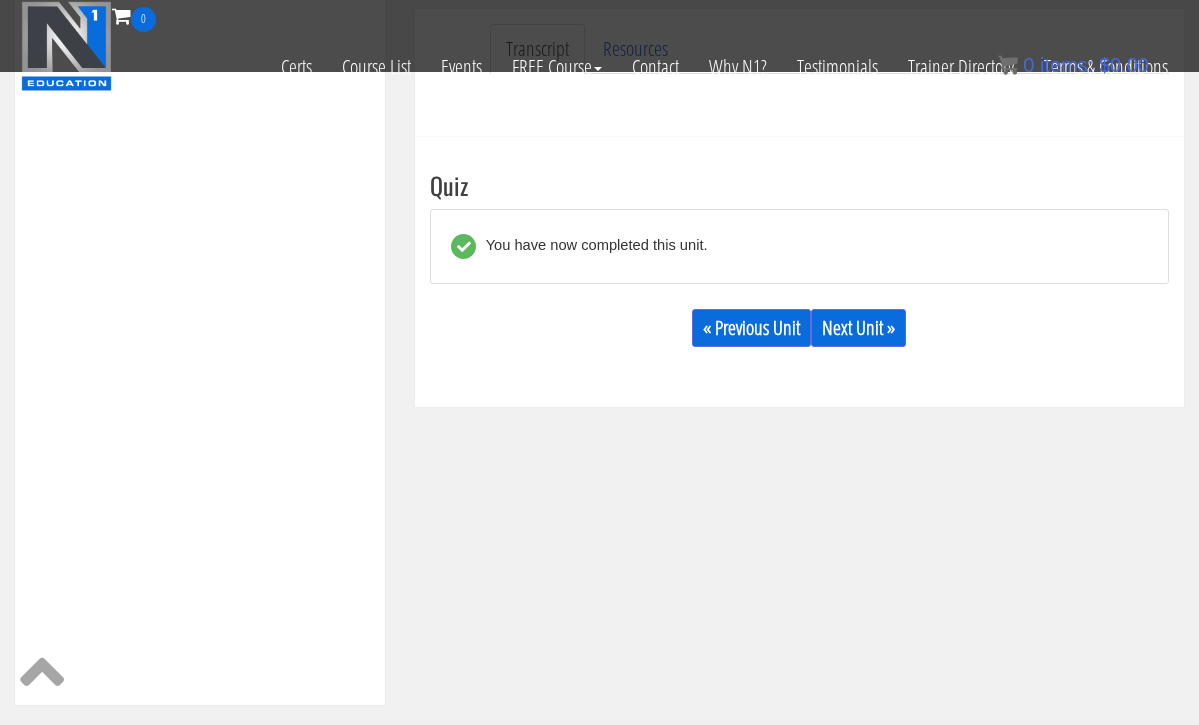 scroll, scrollTop: 561, scrollLeft: 0, axis: vertical 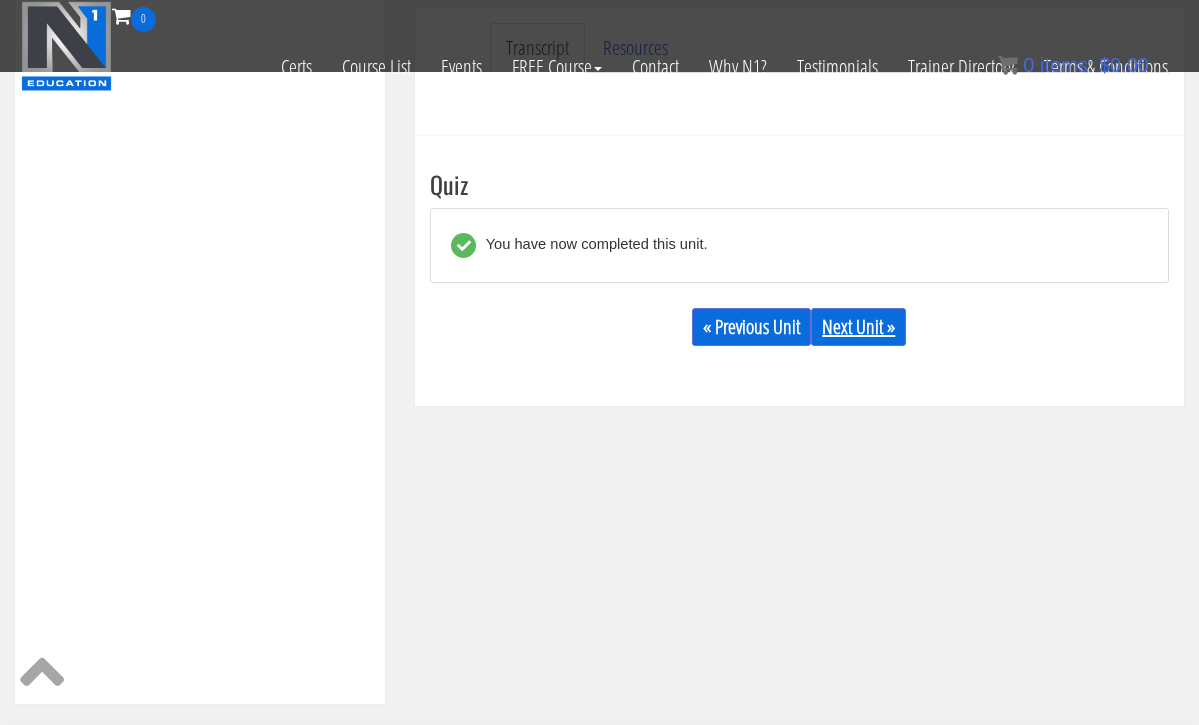 click on "Next Unit »" at bounding box center (858, 327) 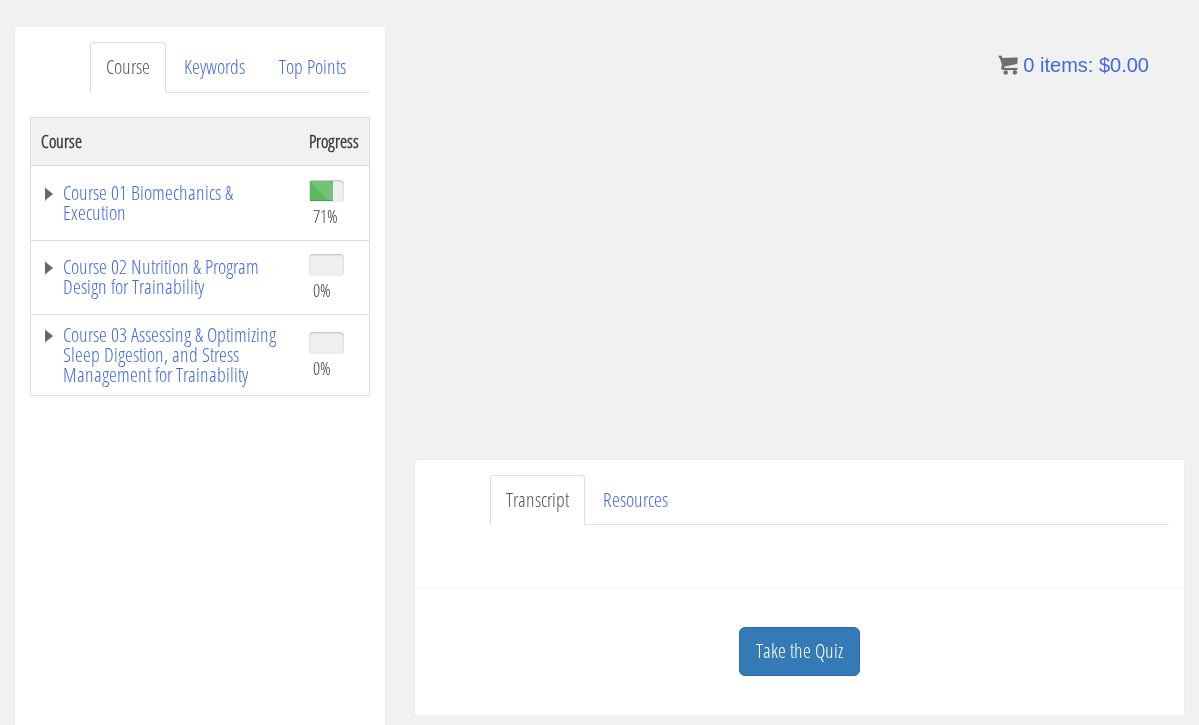scroll, scrollTop: 235, scrollLeft: 0, axis: vertical 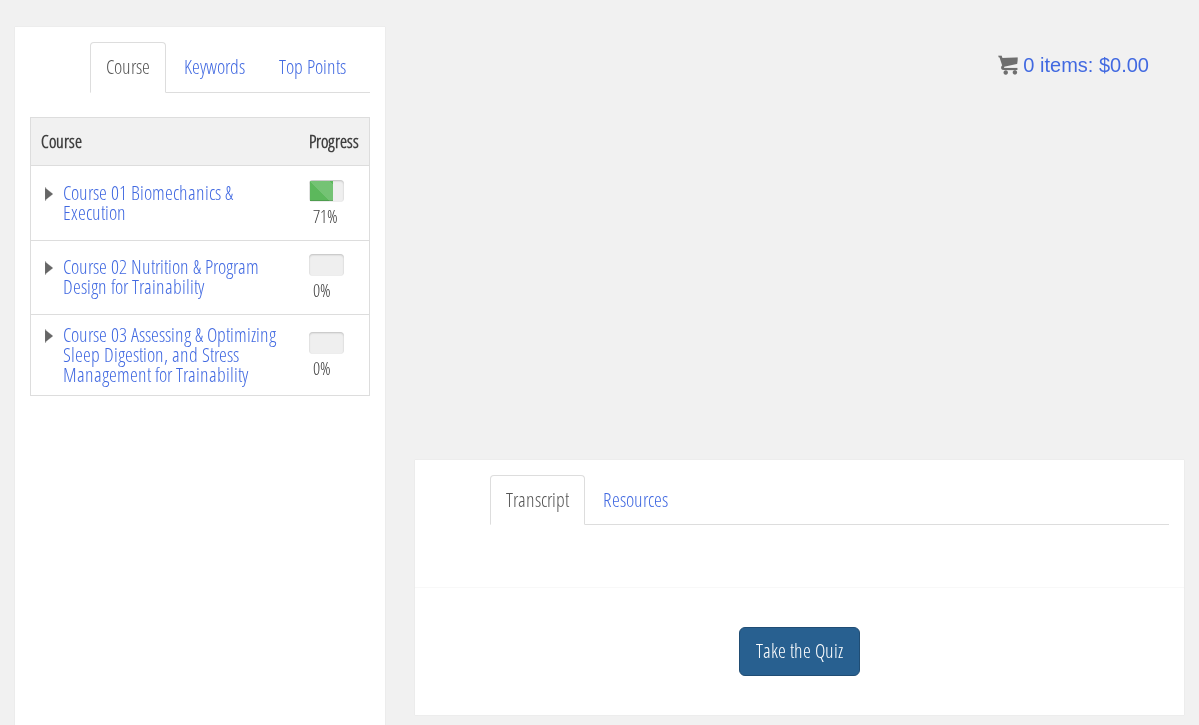 click on "Take the Quiz" at bounding box center (799, 651) 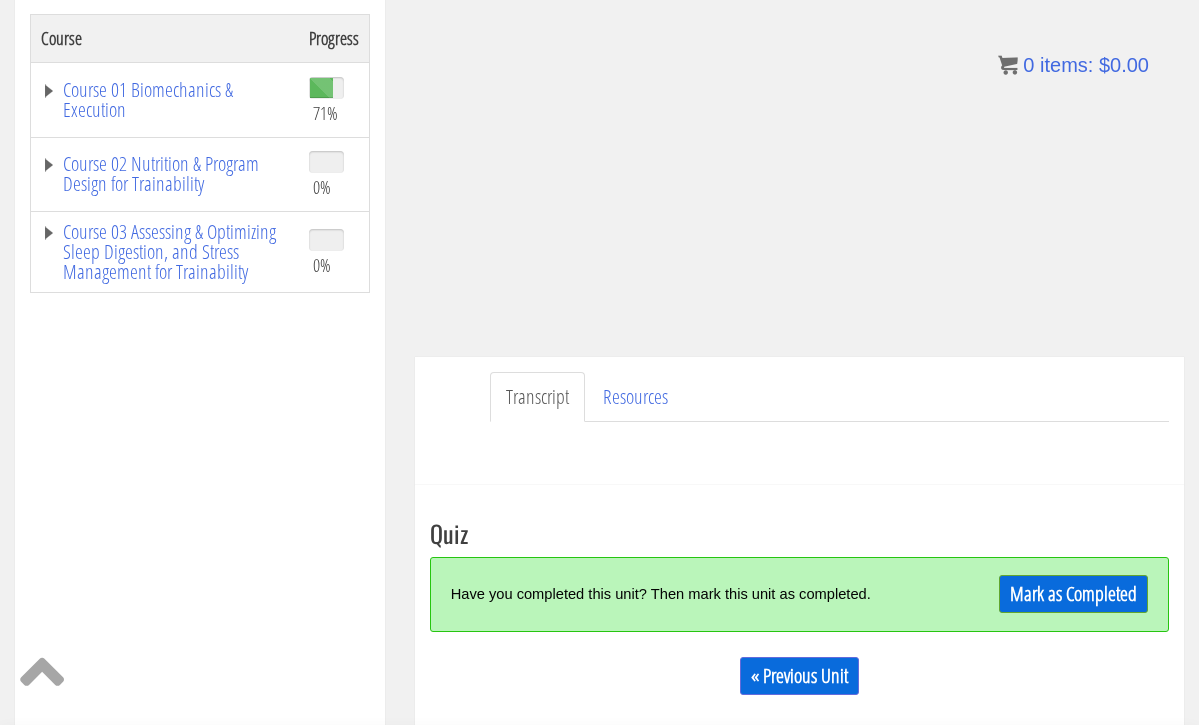 scroll, scrollTop: 339, scrollLeft: 0, axis: vertical 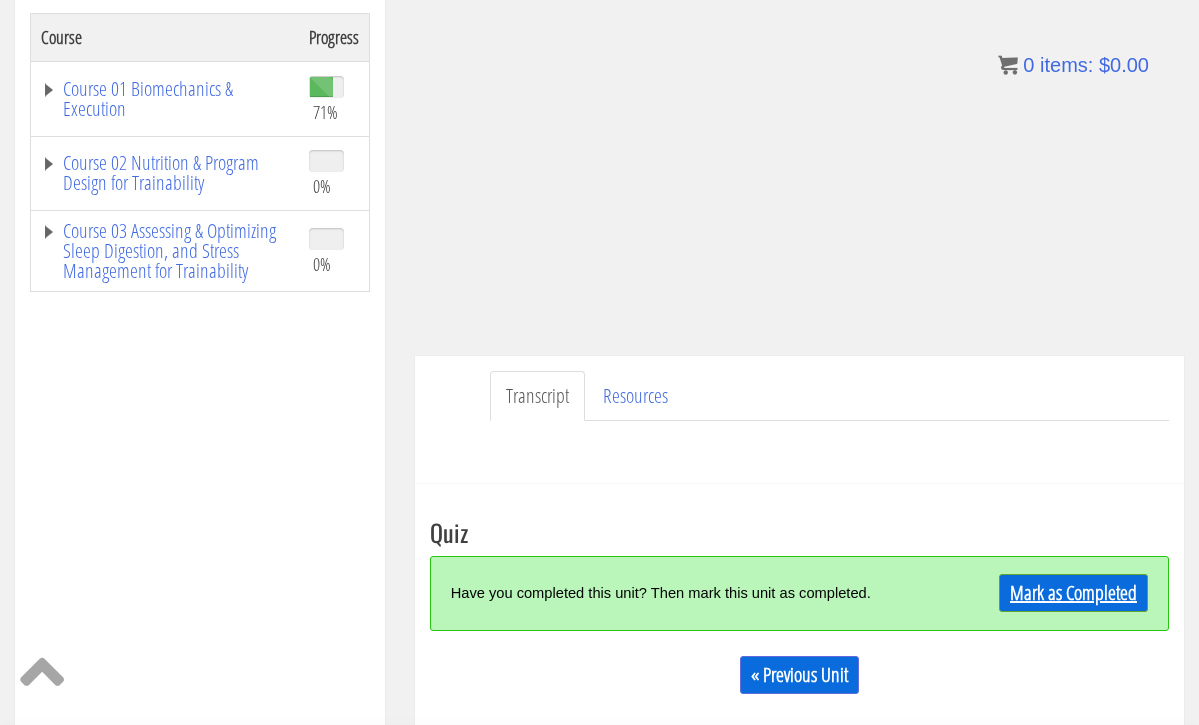 click on "Mark as Completed" at bounding box center [1073, 593] 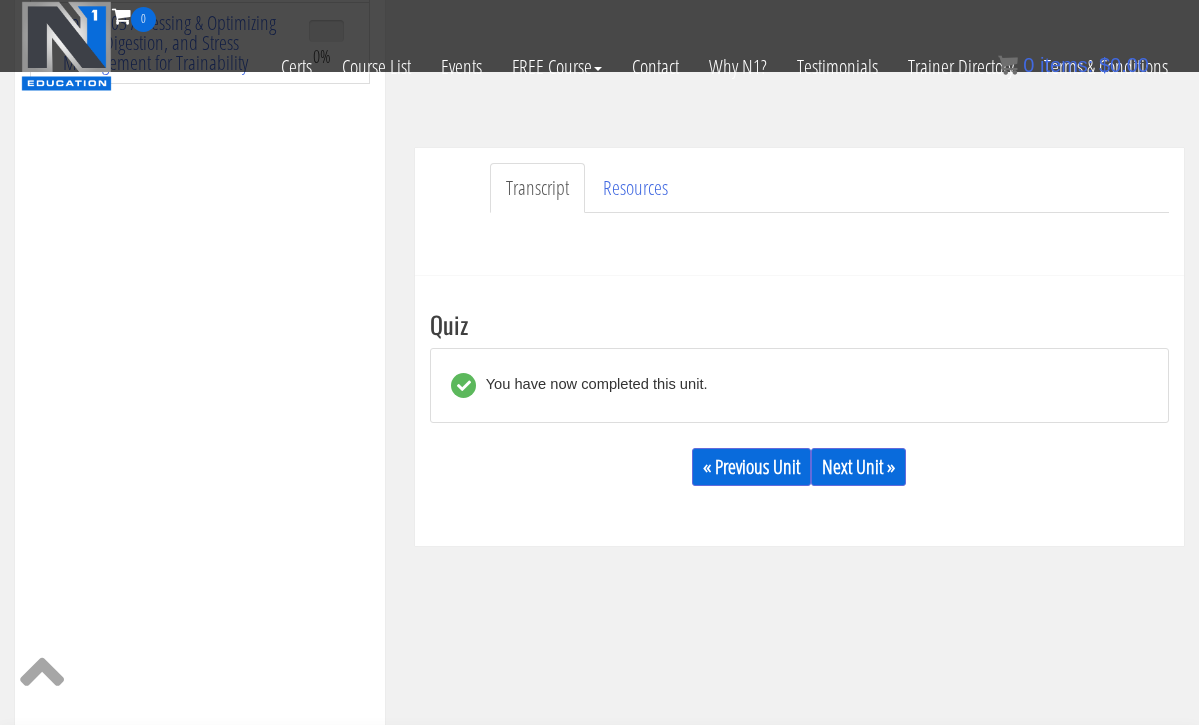 scroll, scrollTop: 424, scrollLeft: 0, axis: vertical 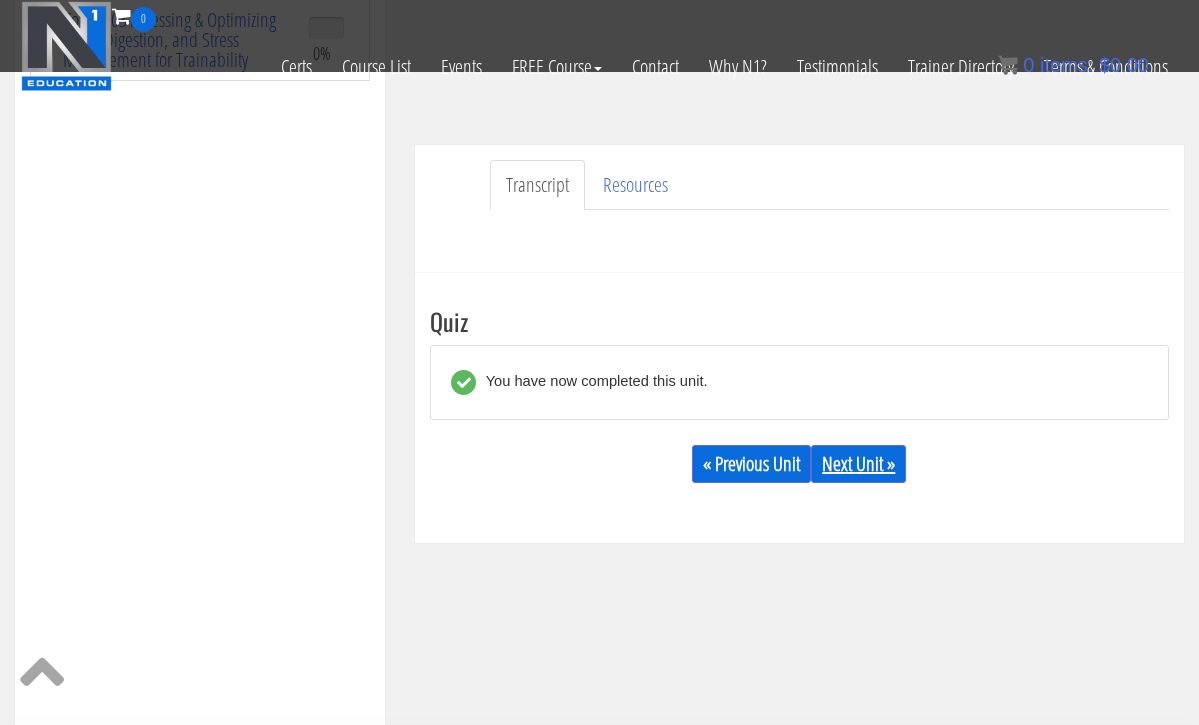 click on "Next Unit »" at bounding box center [858, 464] 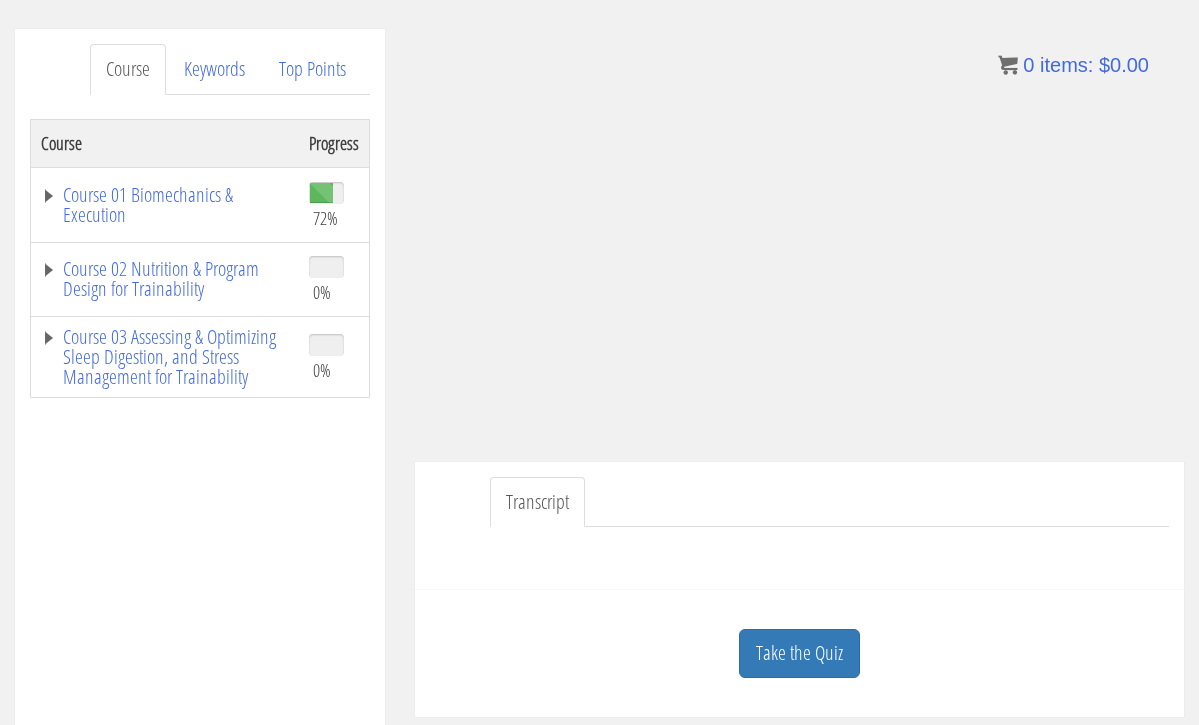 scroll, scrollTop: 235, scrollLeft: 0, axis: vertical 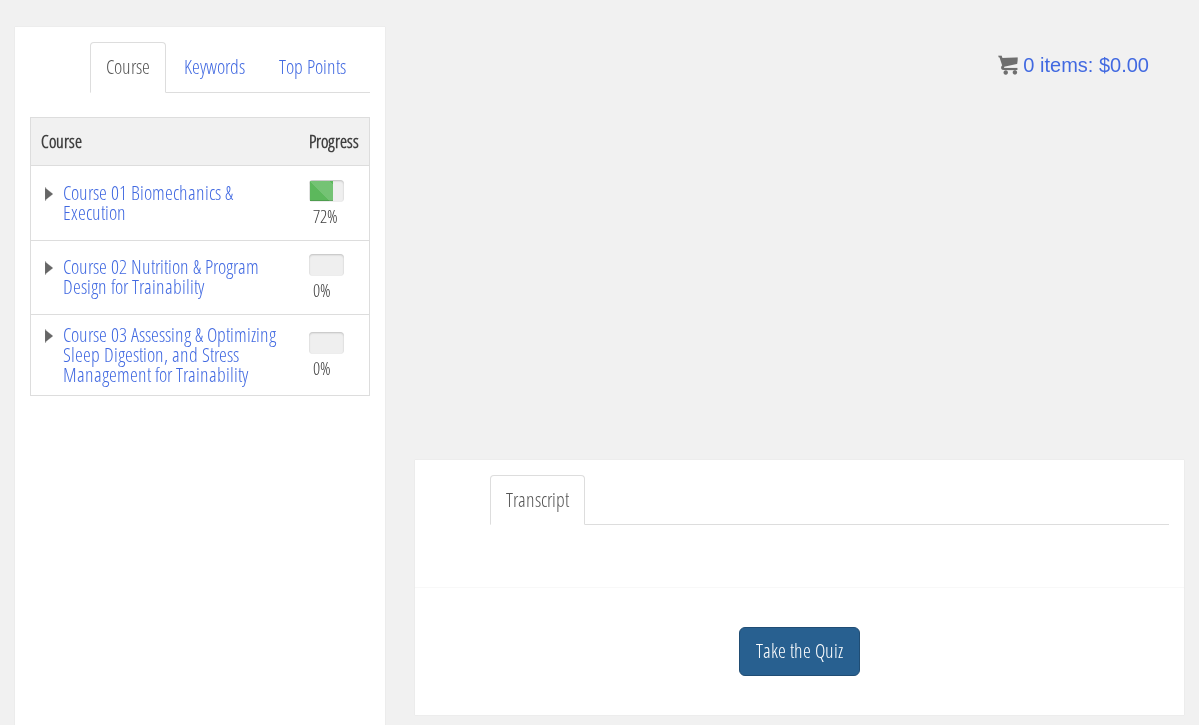click on "Take the Quiz" at bounding box center [799, 651] 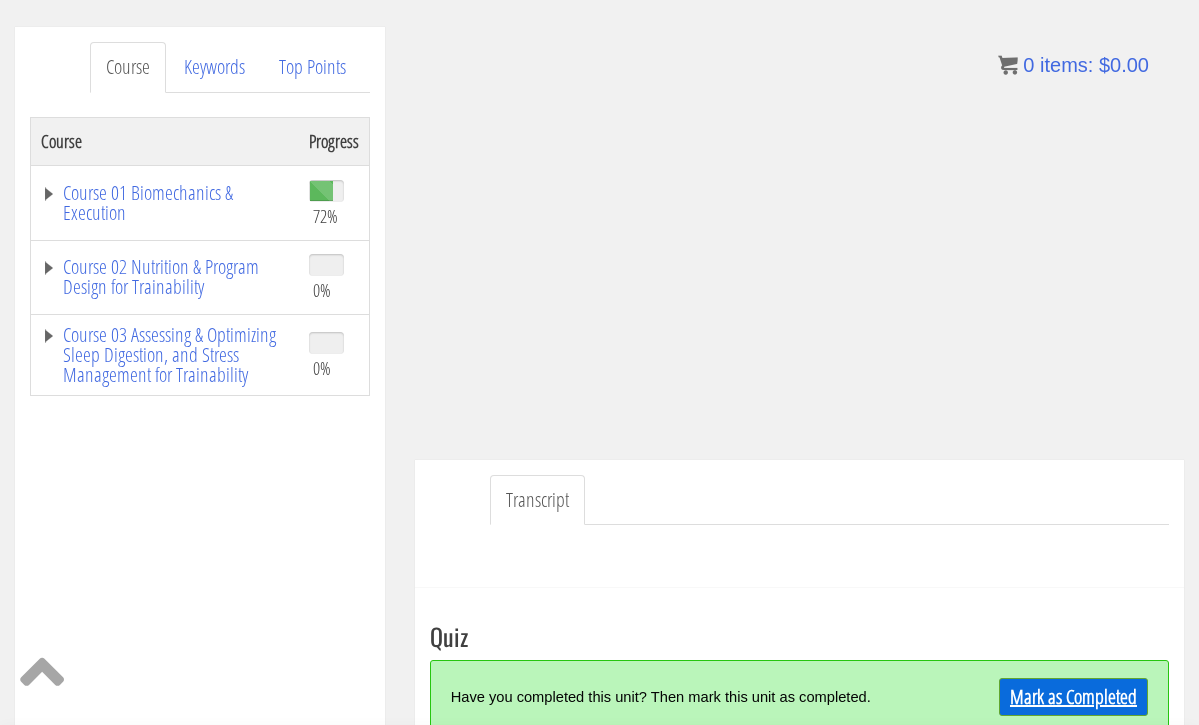 click on "Mark as Completed" at bounding box center (1073, 697) 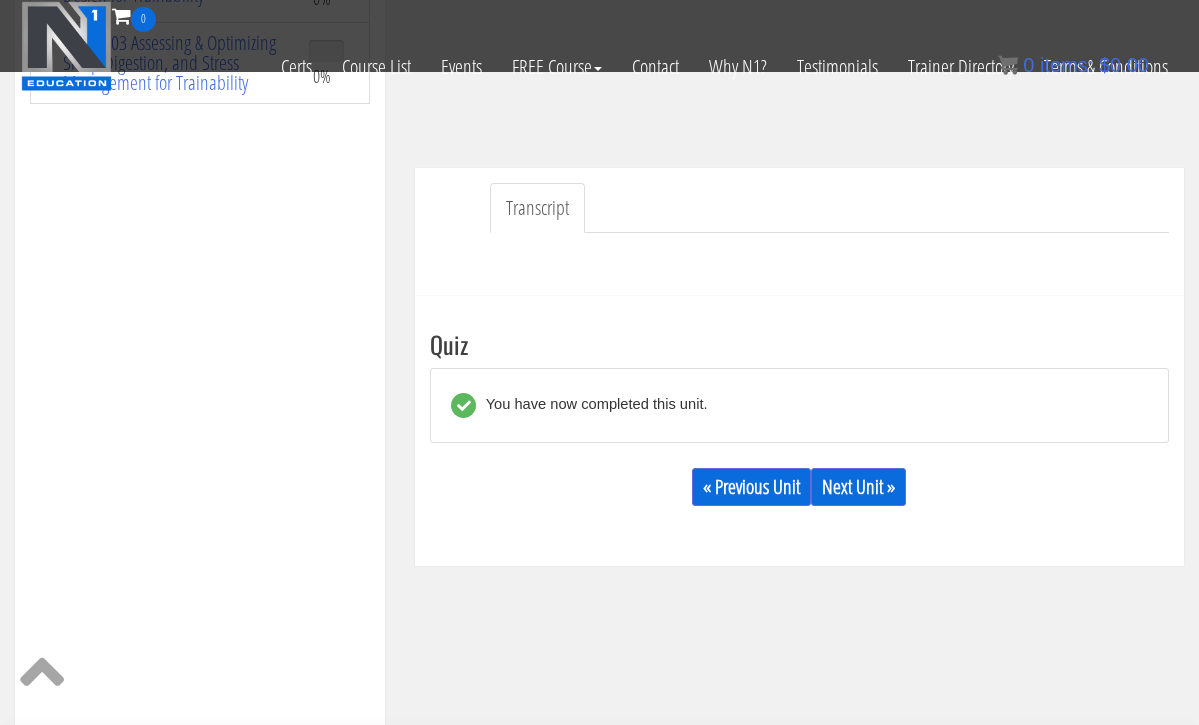 scroll, scrollTop: 402, scrollLeft: 0, axis: vertical 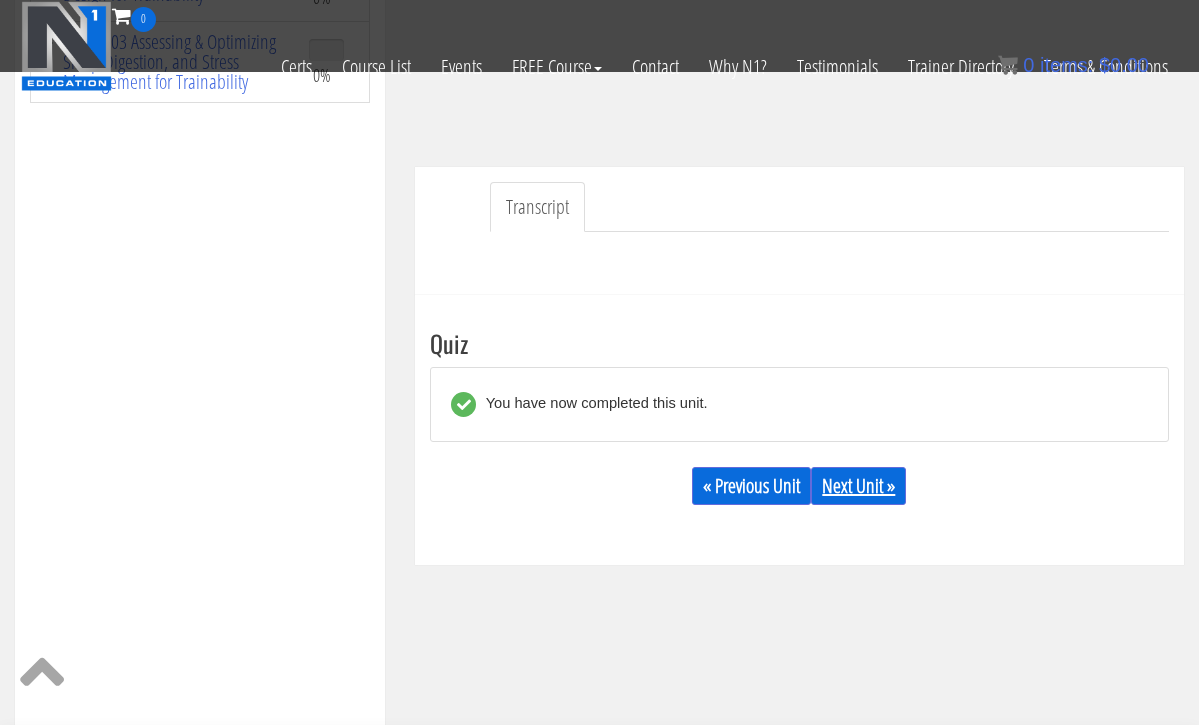 click on "Next Unit »" at bounding box center [858, 486] 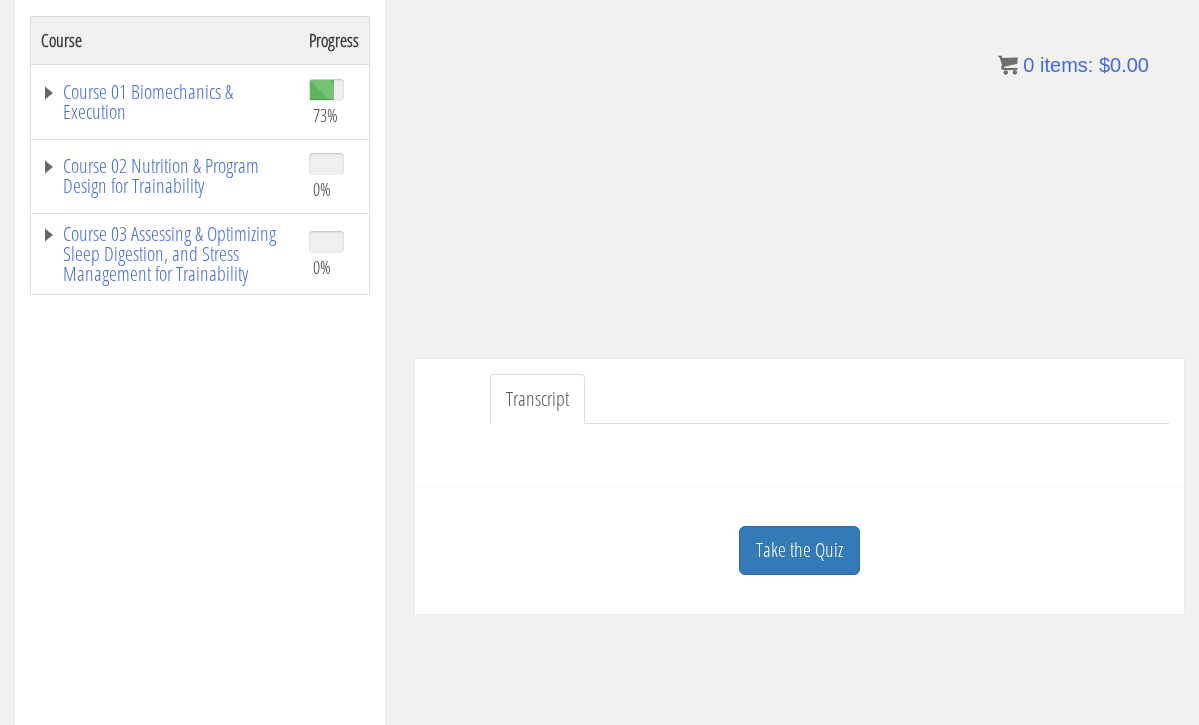 scroll, scrollTop: 338, scrollLeft: 0, axis: vertical 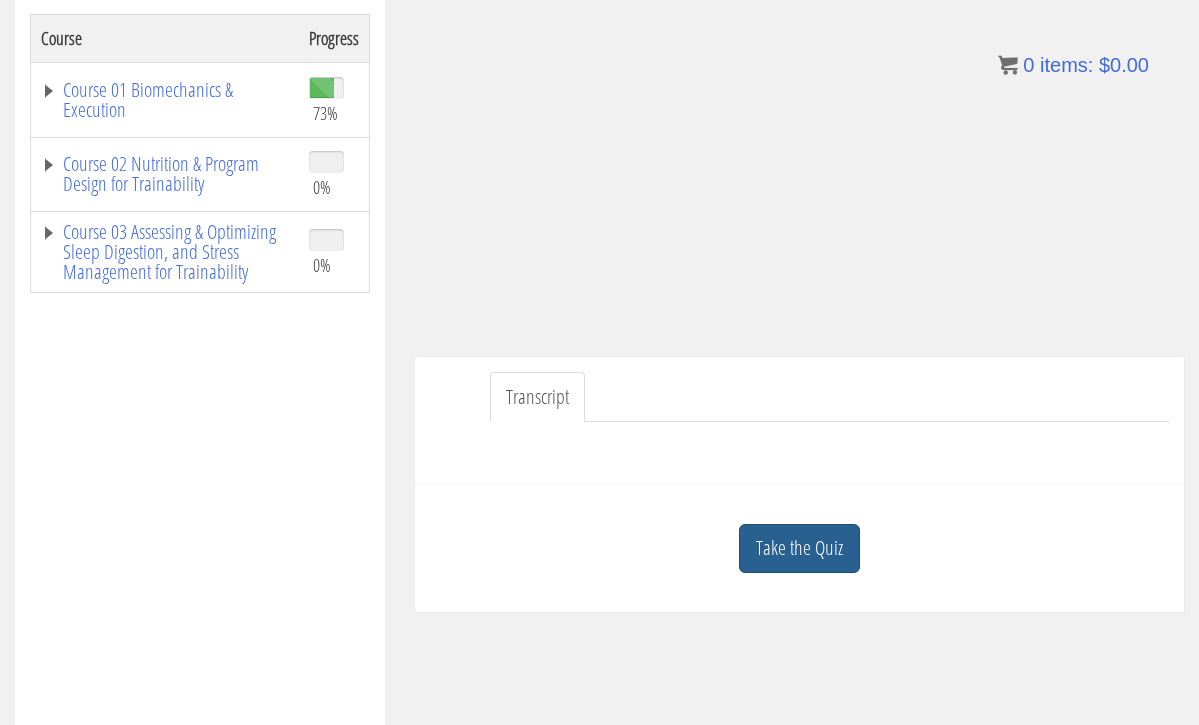click on "Take the Quiz" at bounding box center [799, 548] 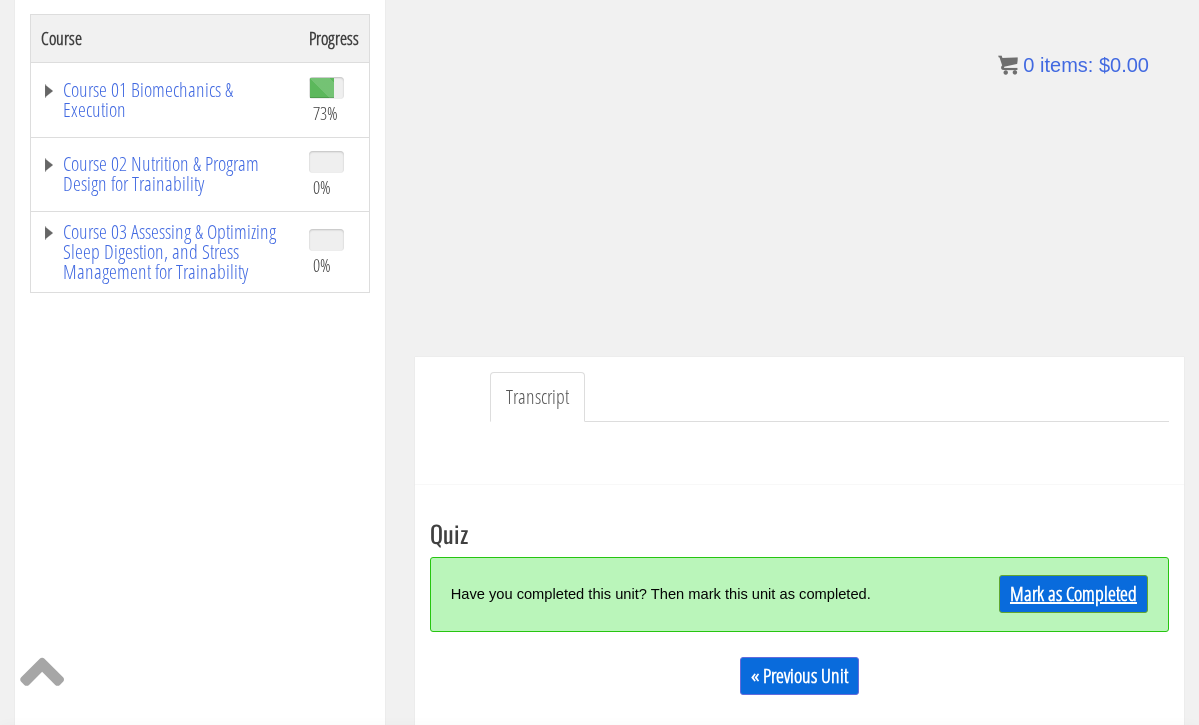 click on "Mark as Completed" at bounding box center (1073, 594) 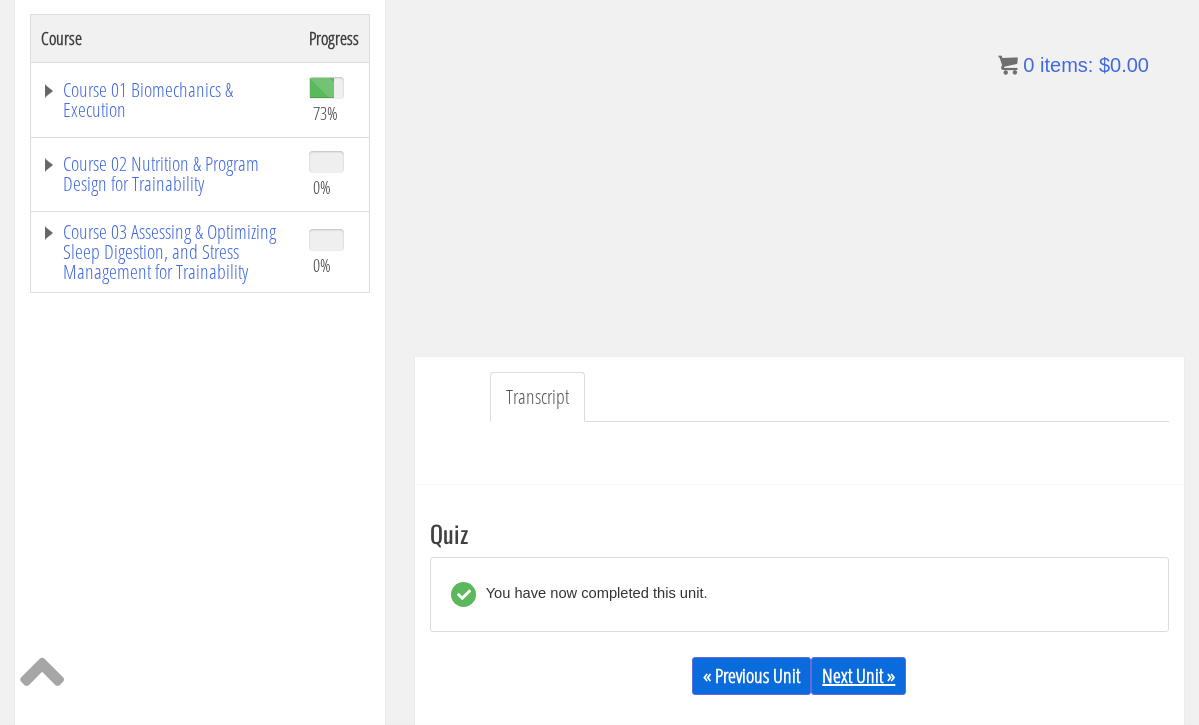 click on "Next Unit »" at bounding box center [858, 676] 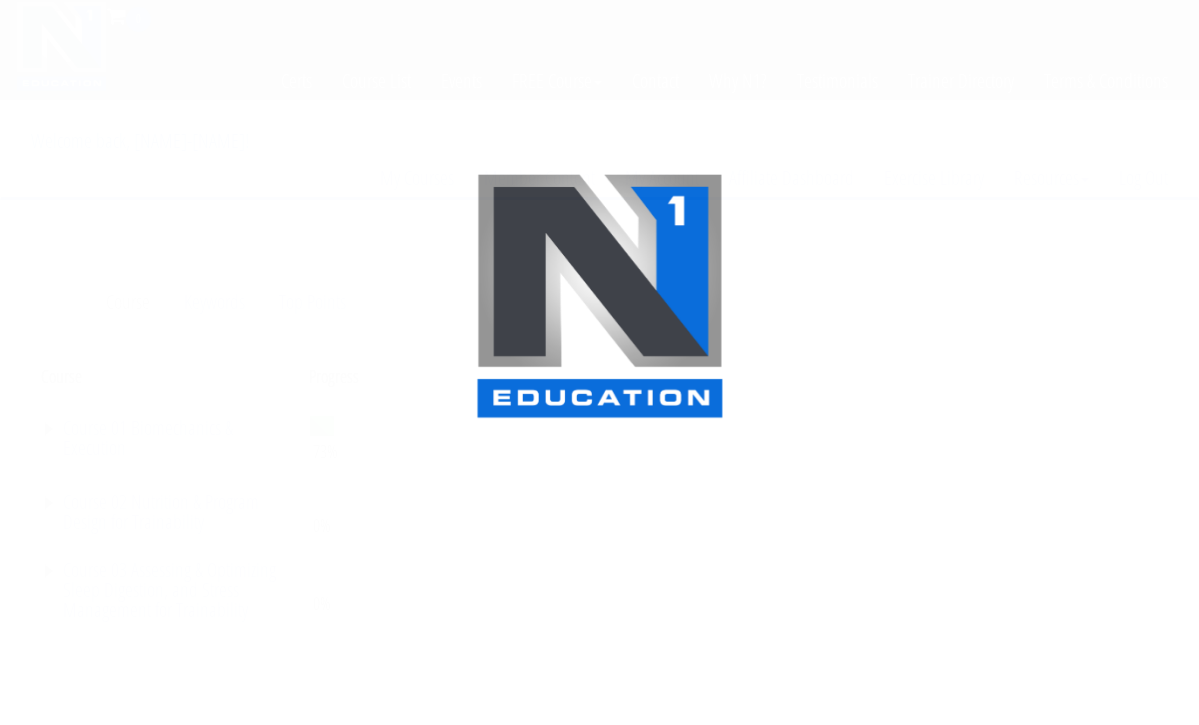 scroll, scrollTop: 0, scrollLeft: 0, axis: both 